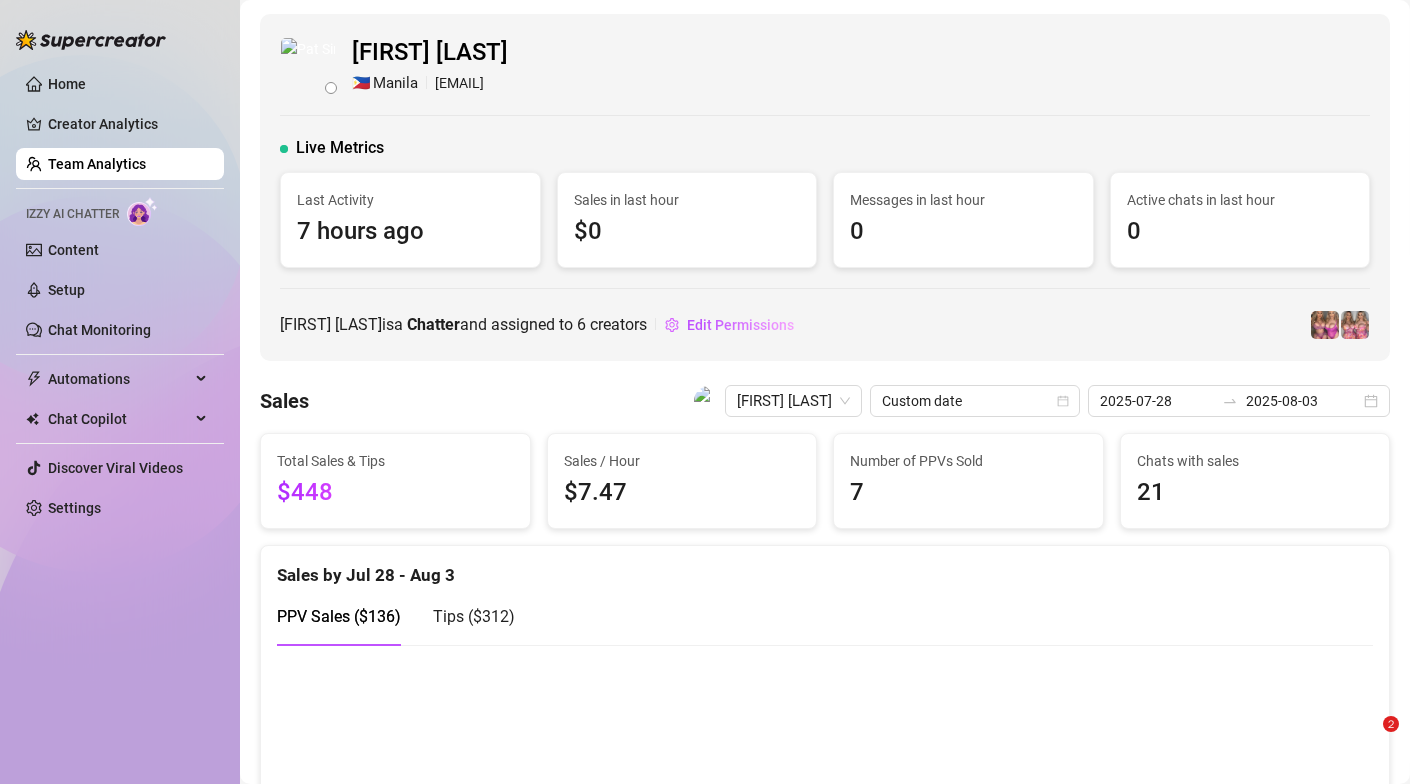 scroll, scrollTop: 0, scrollLeft: 0, axis: both 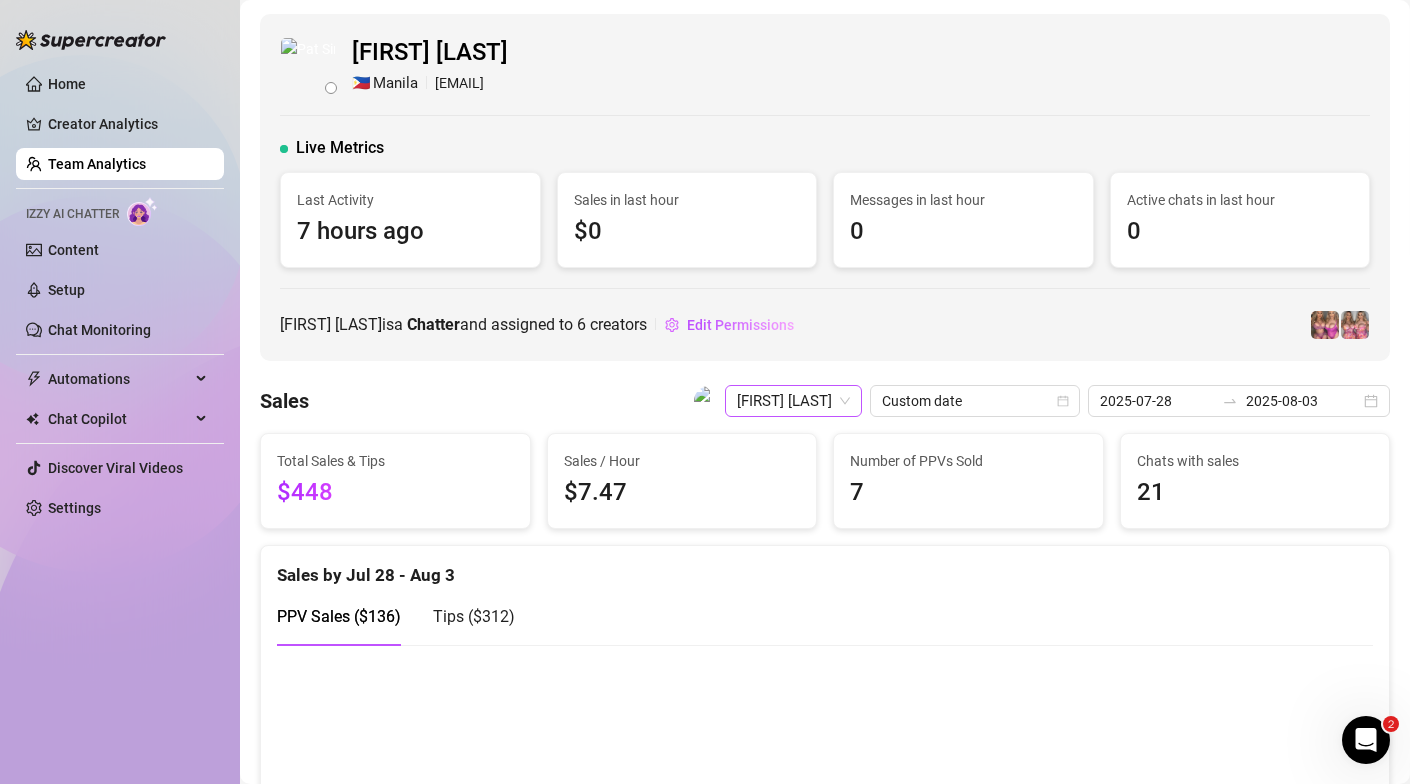 click on "[FIRST] [LAST]" at bounding box center (793, 401) 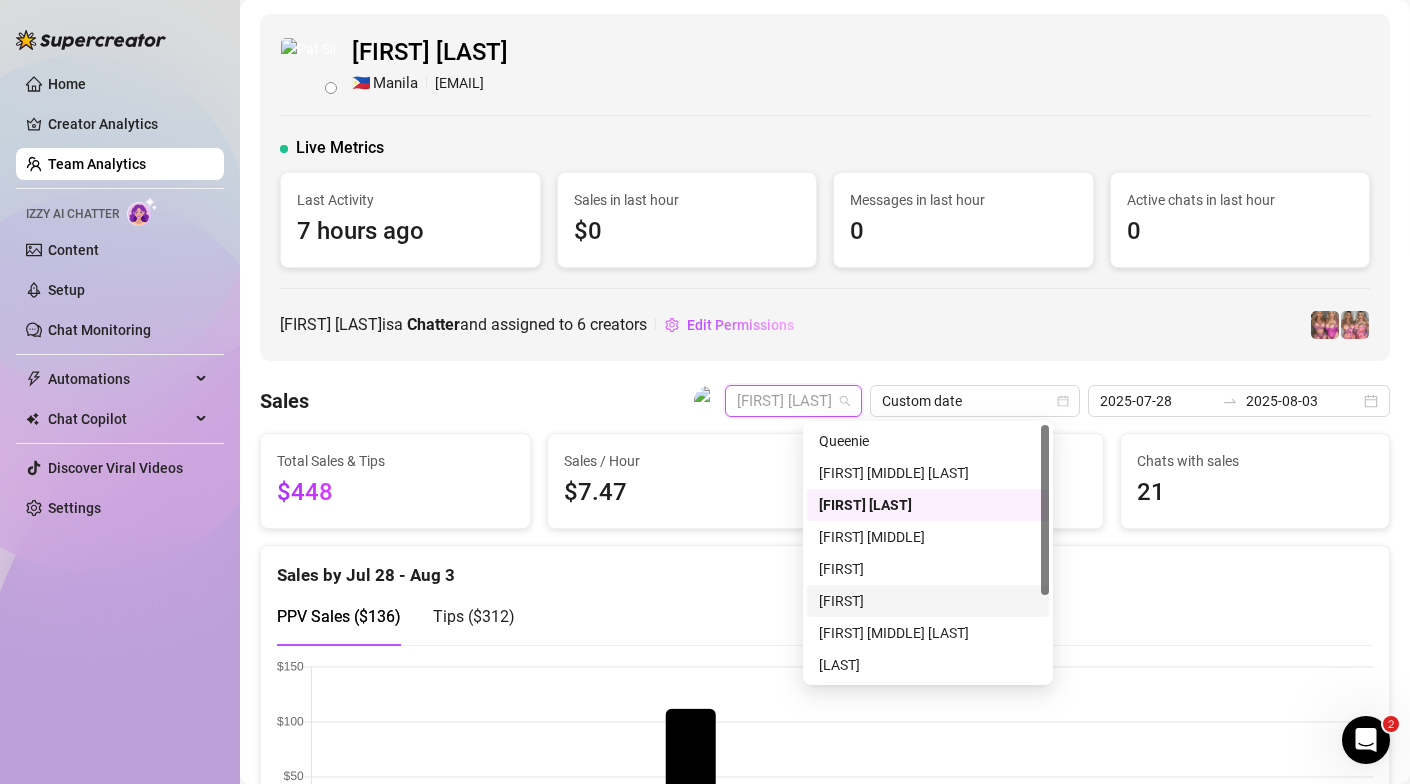 click on "[FIRST]" at bounding box center [928, 601] 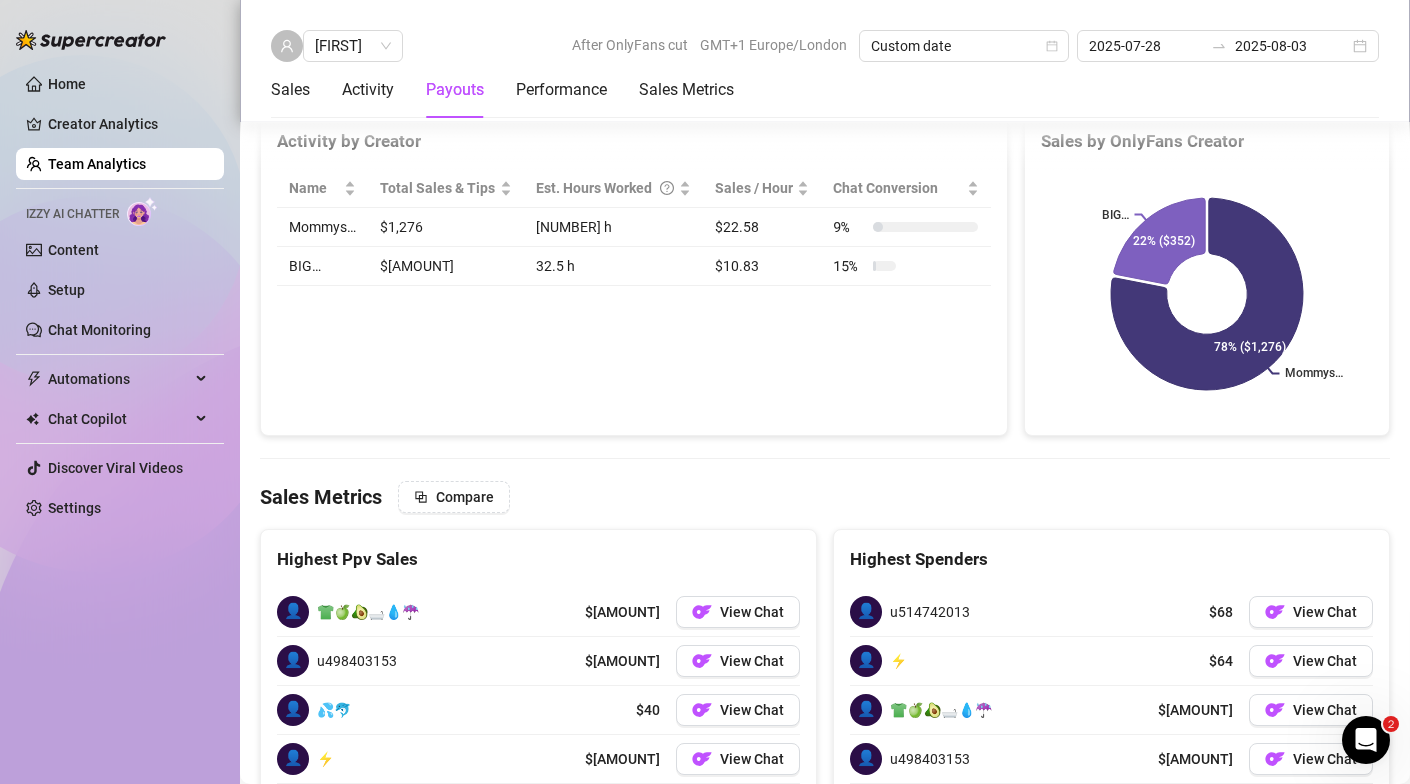 scroll, scrollTop: 2697, scrollLeft: 0, axis: vertical 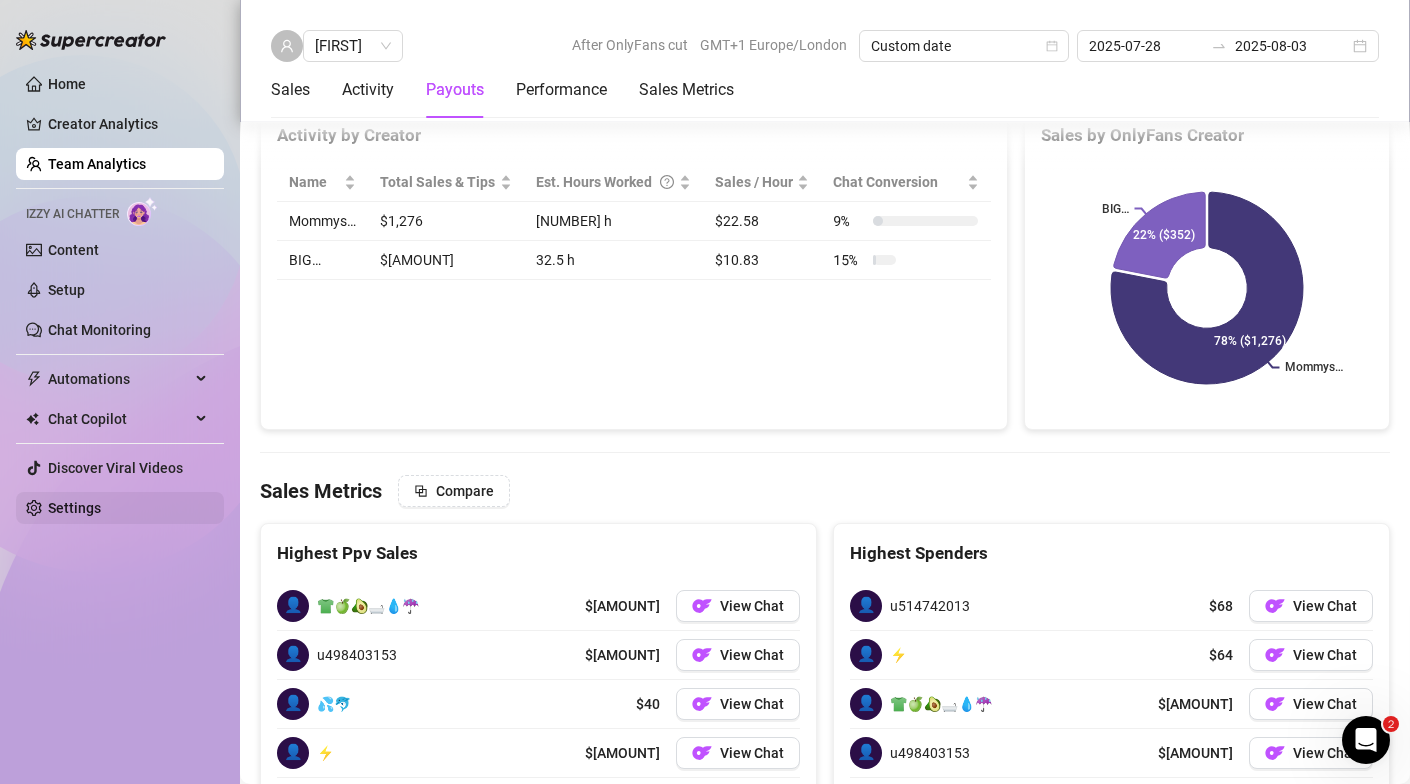 click on "Settings" at bounding box center [74, 508] 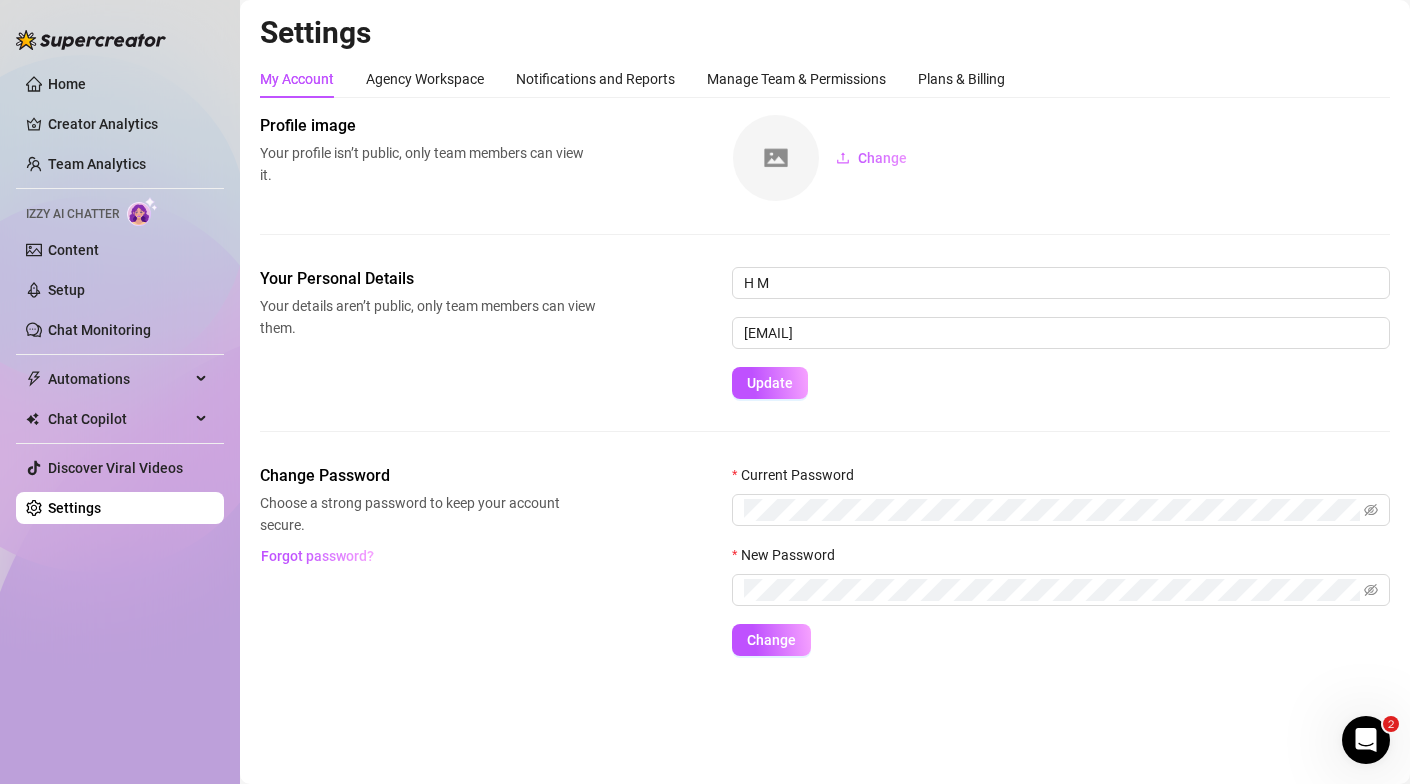 scroll, scrollTop: 0, scrollLeft: 0, axis: both 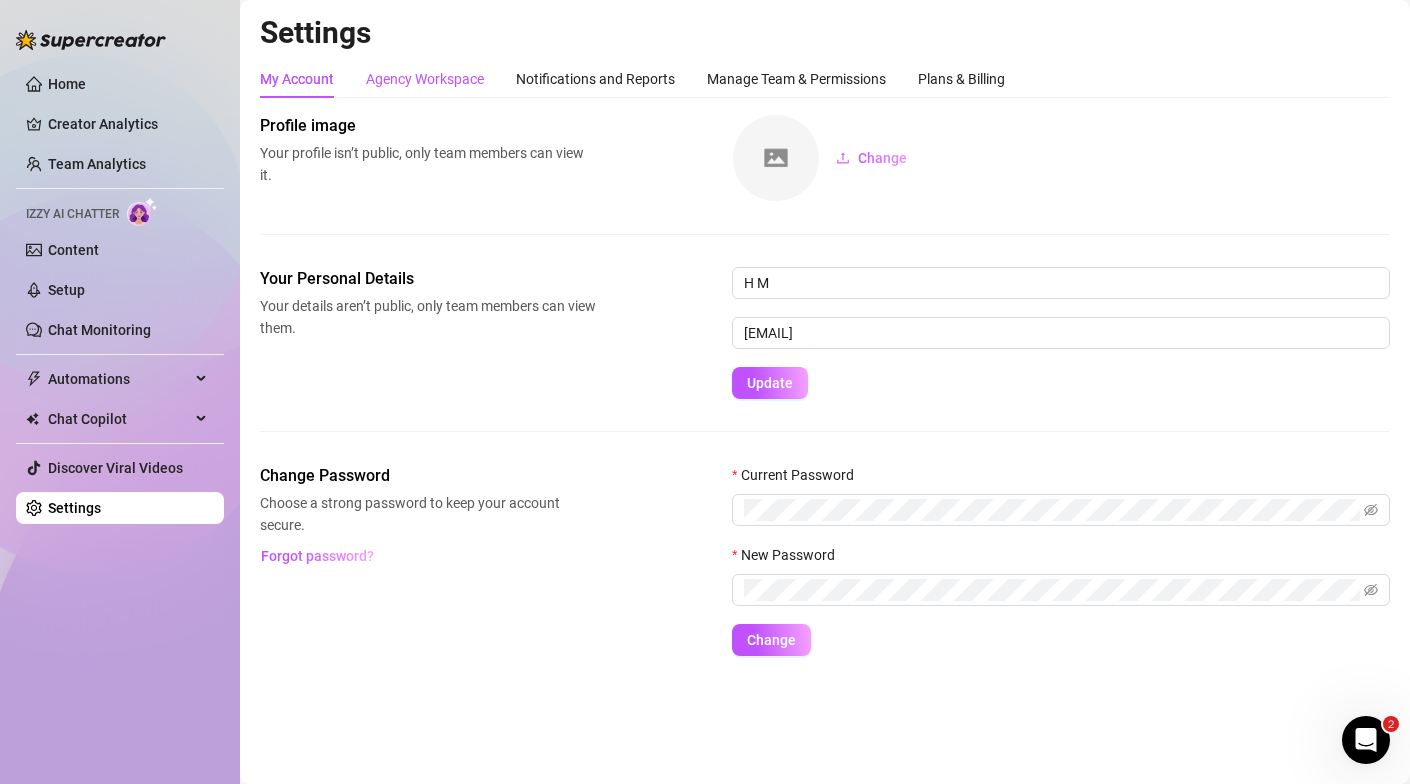 click on "Agency Workspace" at bounding box center (425, 79) 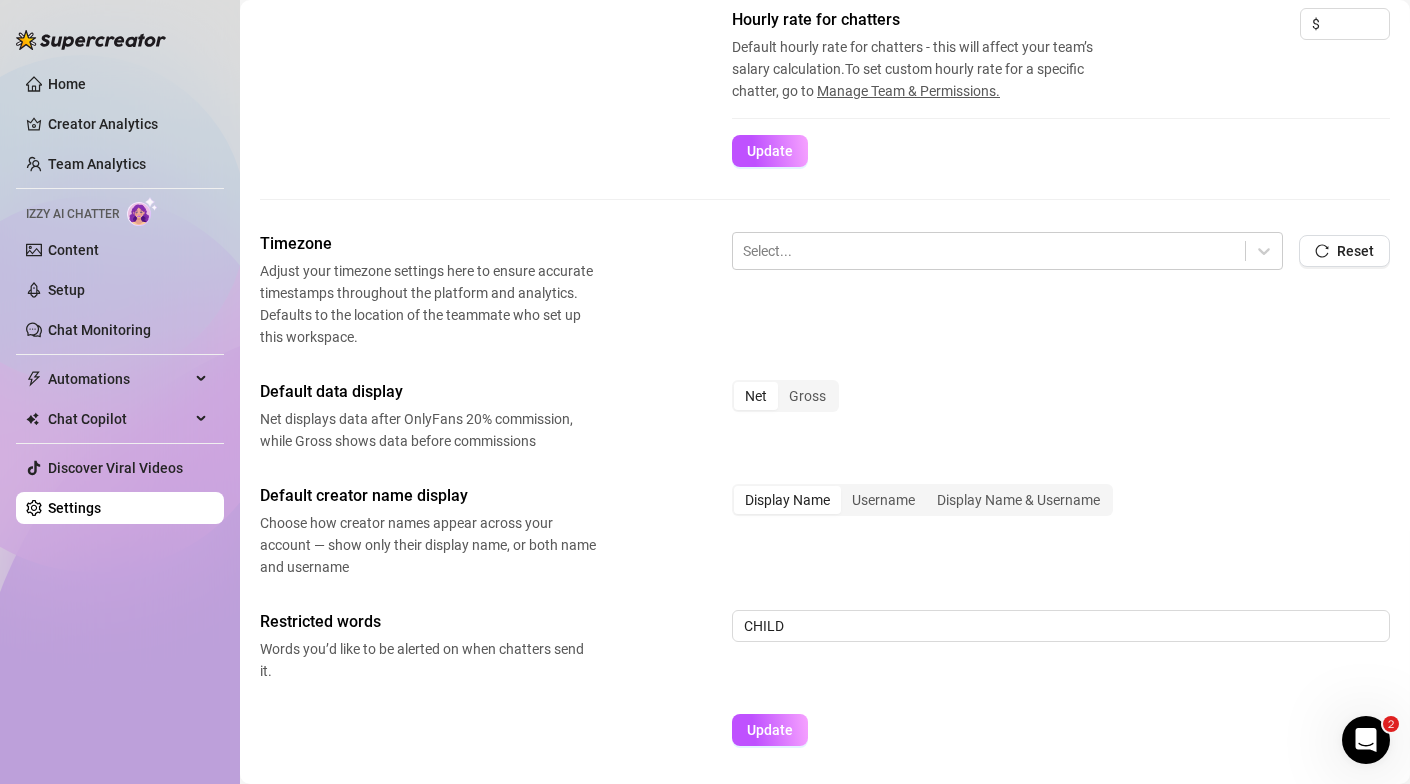 scroll, scrollTop: 550, scrollLeft: 0, axis: vertical 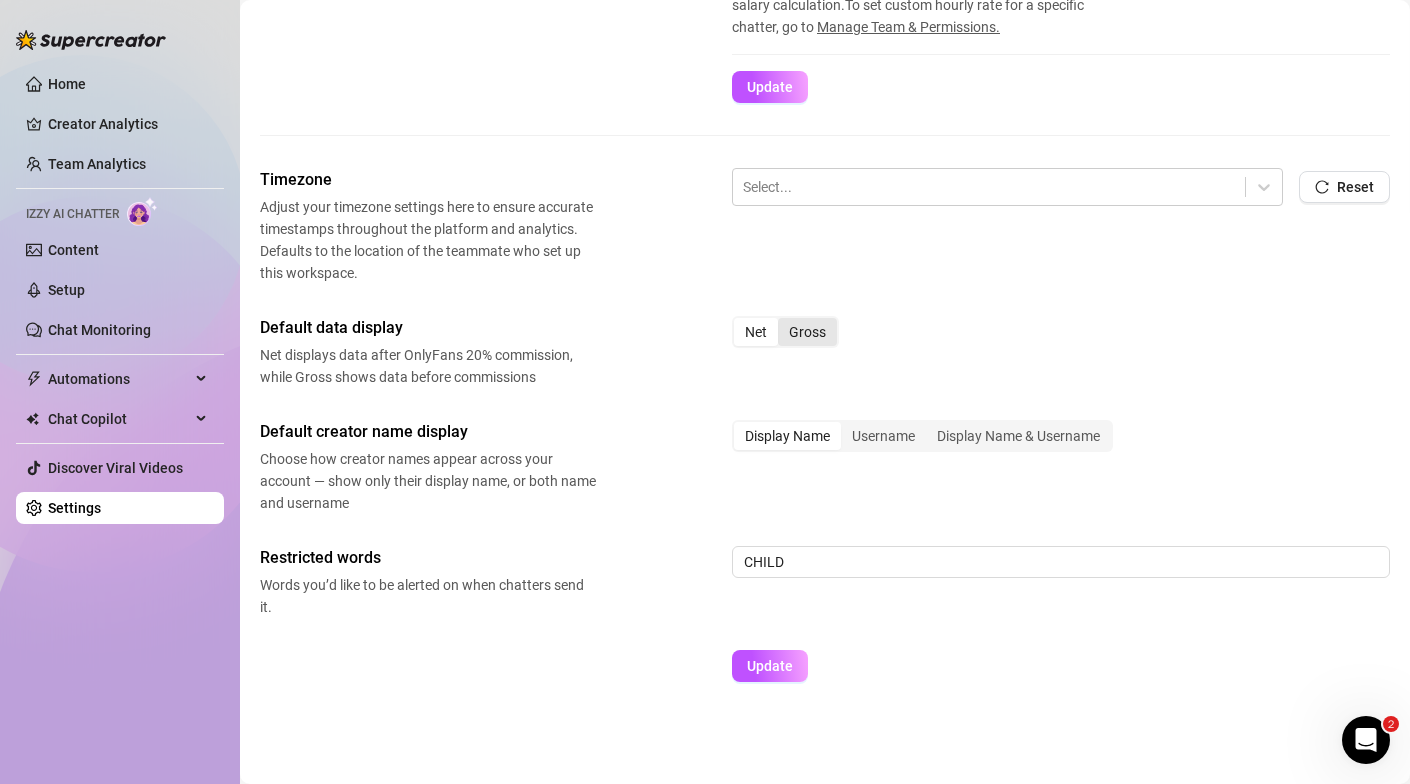 click on "Gross" at bounding box center (807, 332) 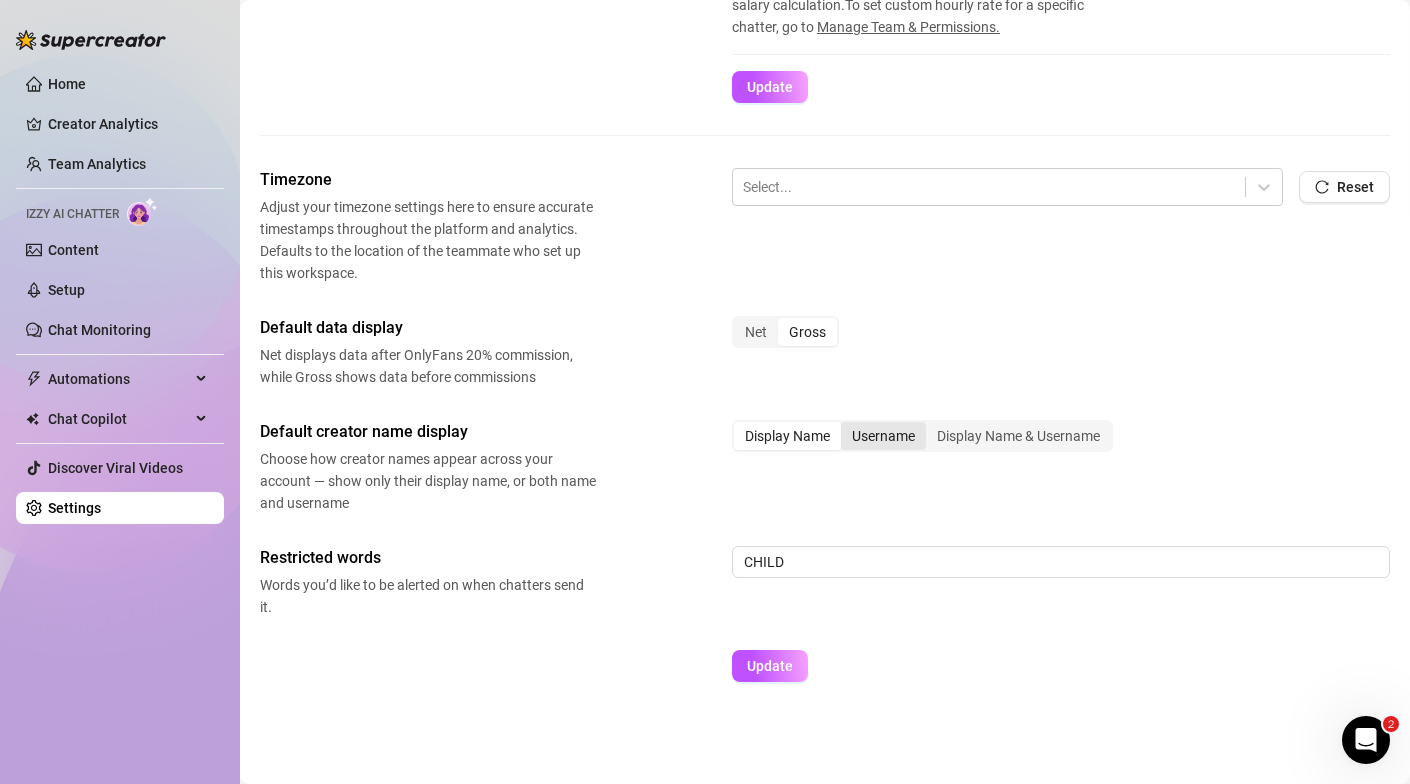 click on "Username" at bounding box center [883, 436] 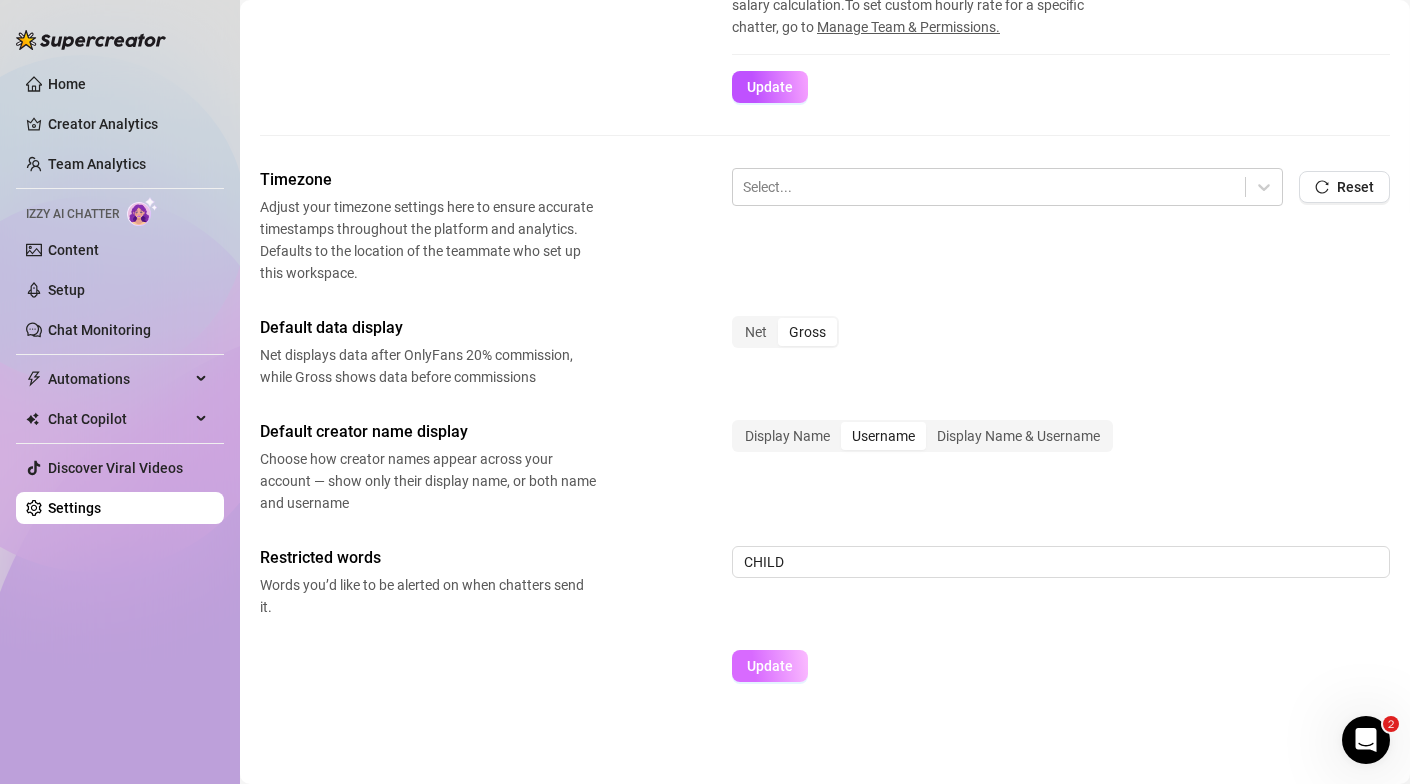 click on "Update" at bounding box center [770, 666] 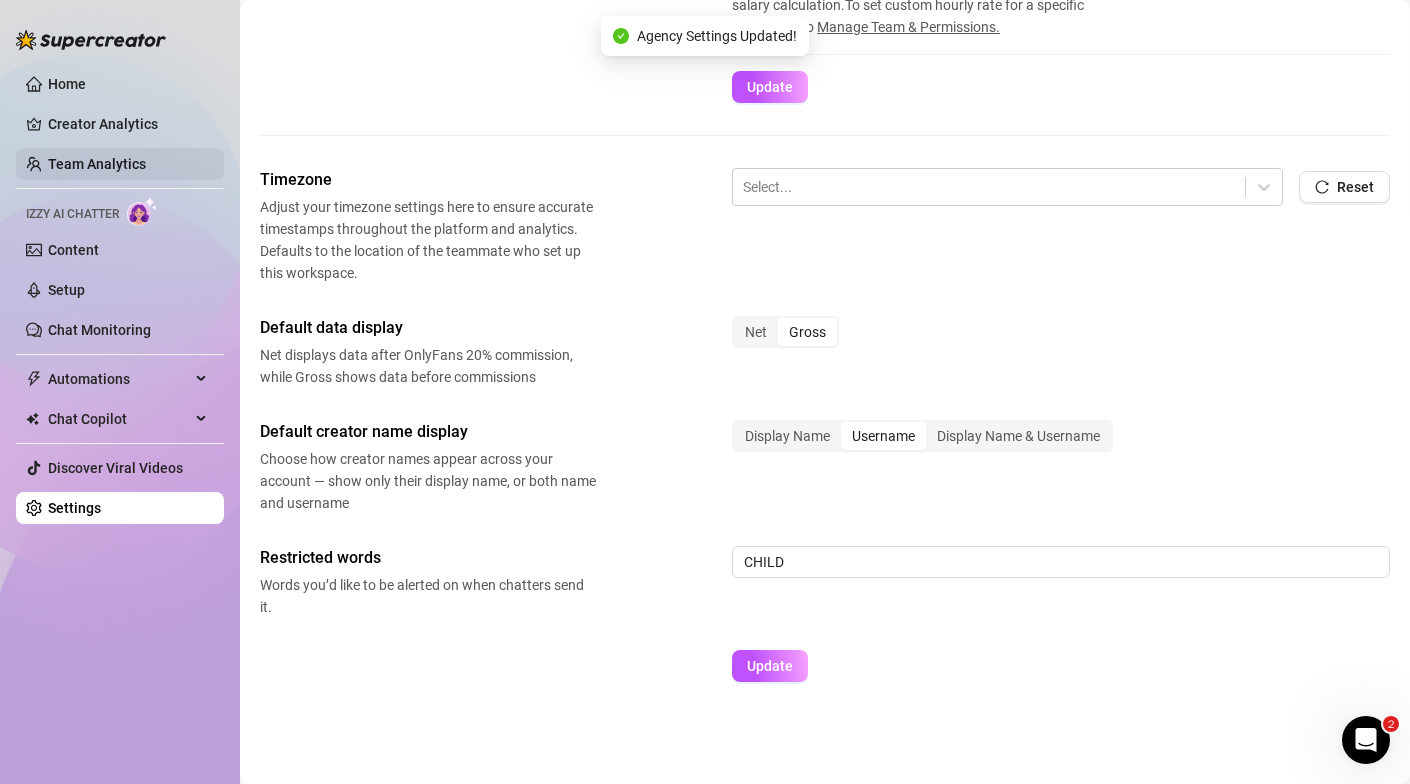 click on "Team Analytics" at bounding box center (97, 164) 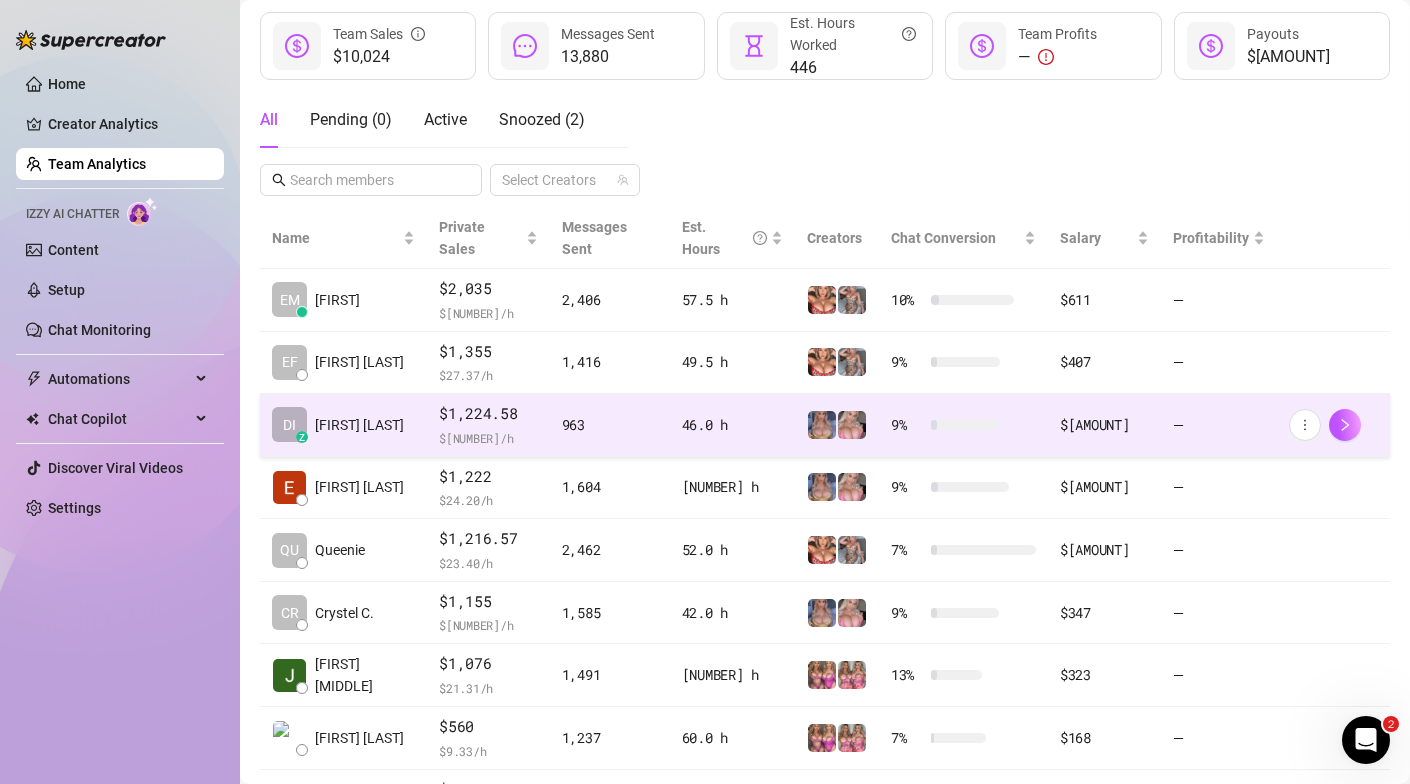 scroll, scrollTop: 260, scrollLeft: 0, axis: vertical 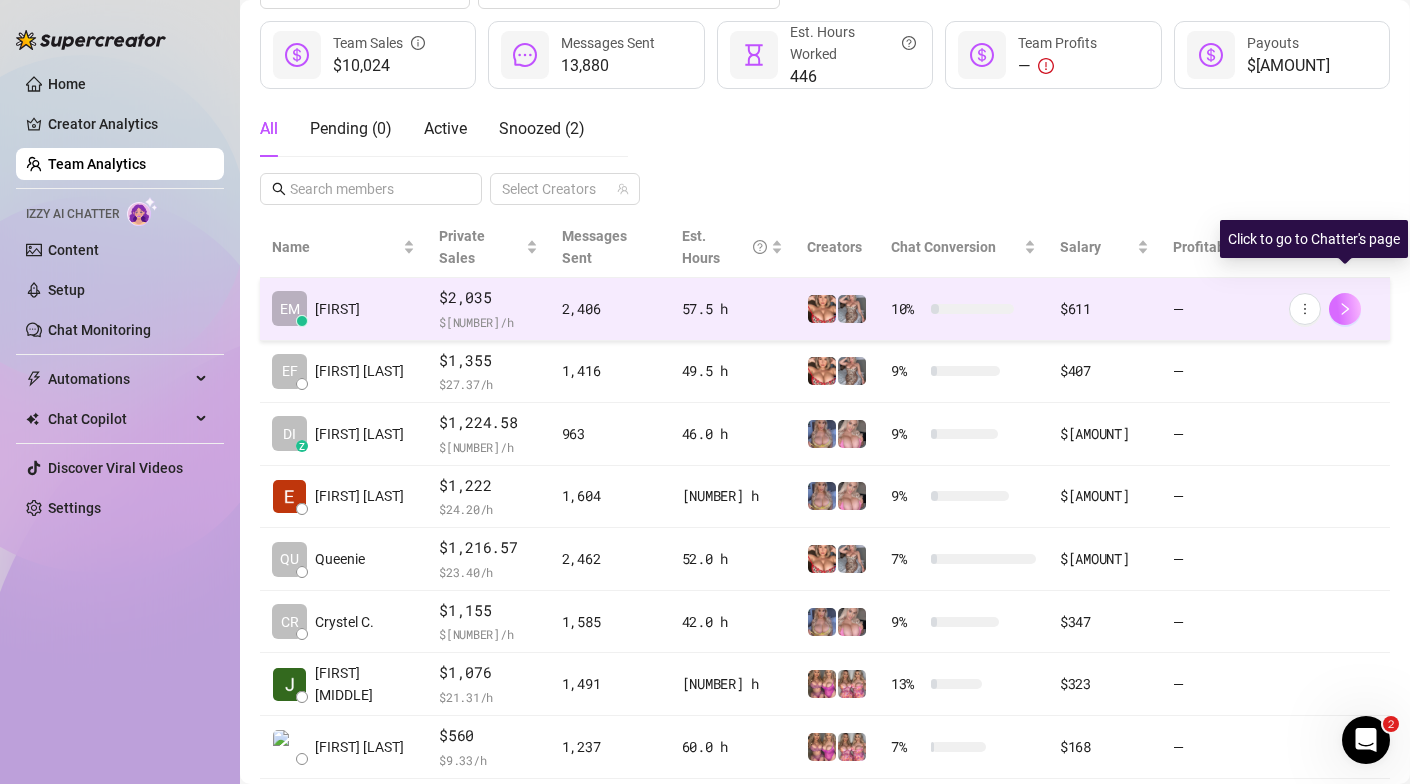 click 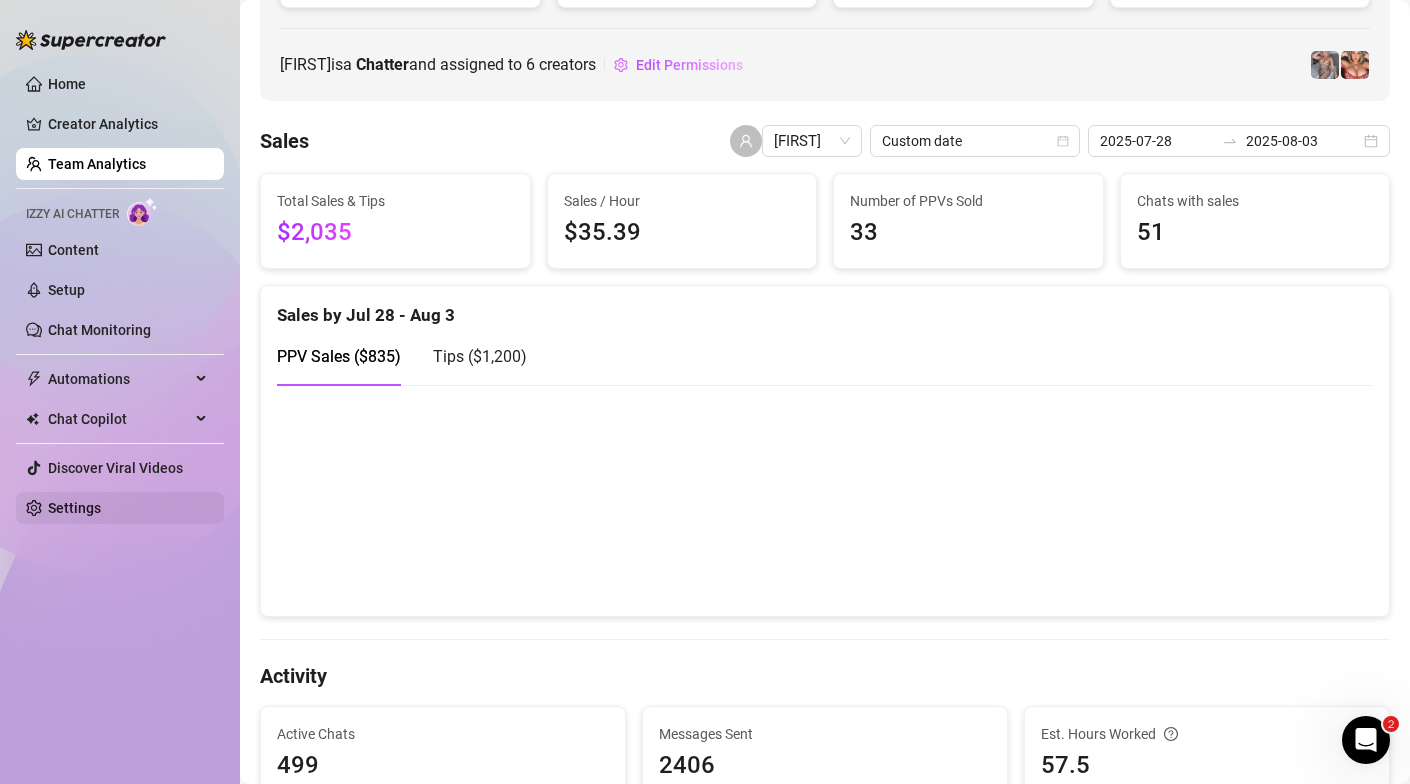 click on "Settings" at bounding box center [74, 508] 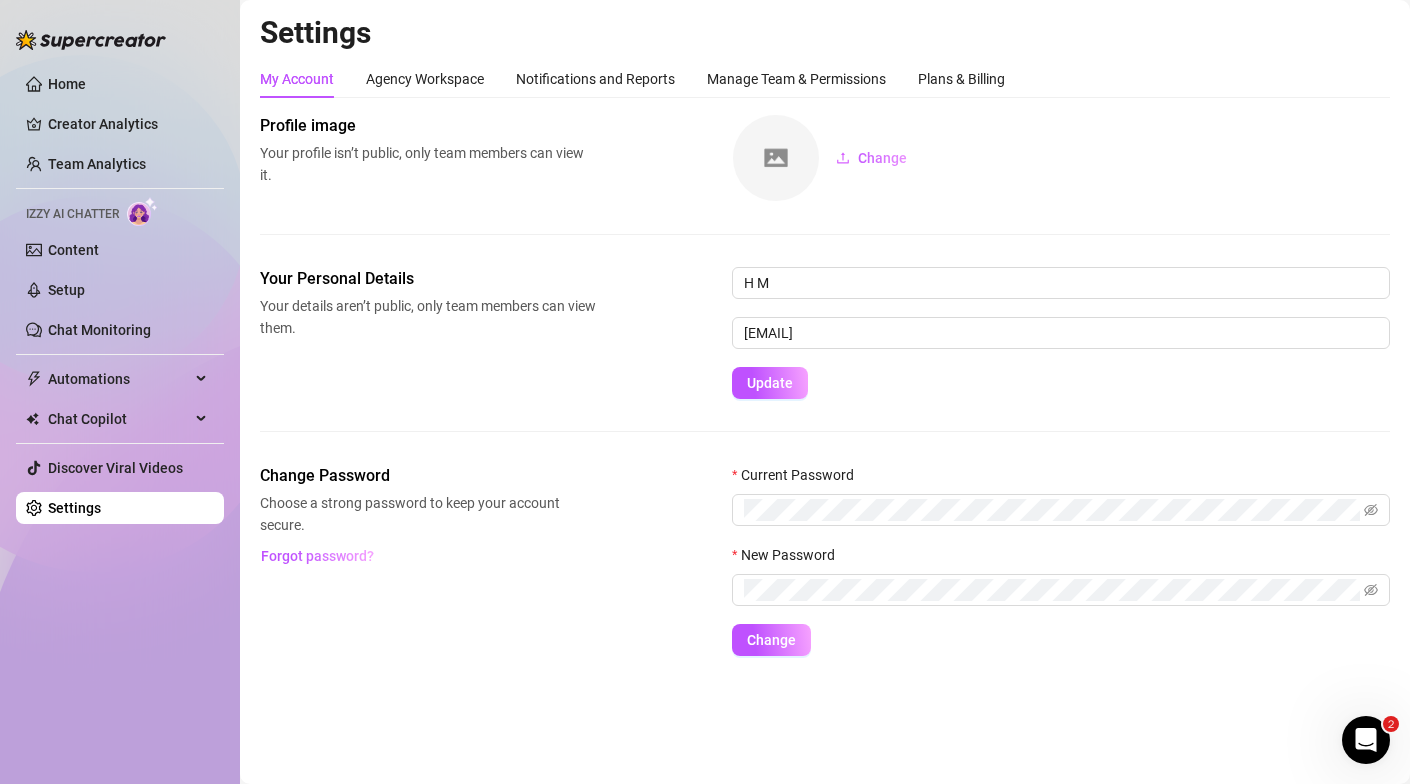 scroll, scrollTop: 0, scrollLeft: 0, axis: both 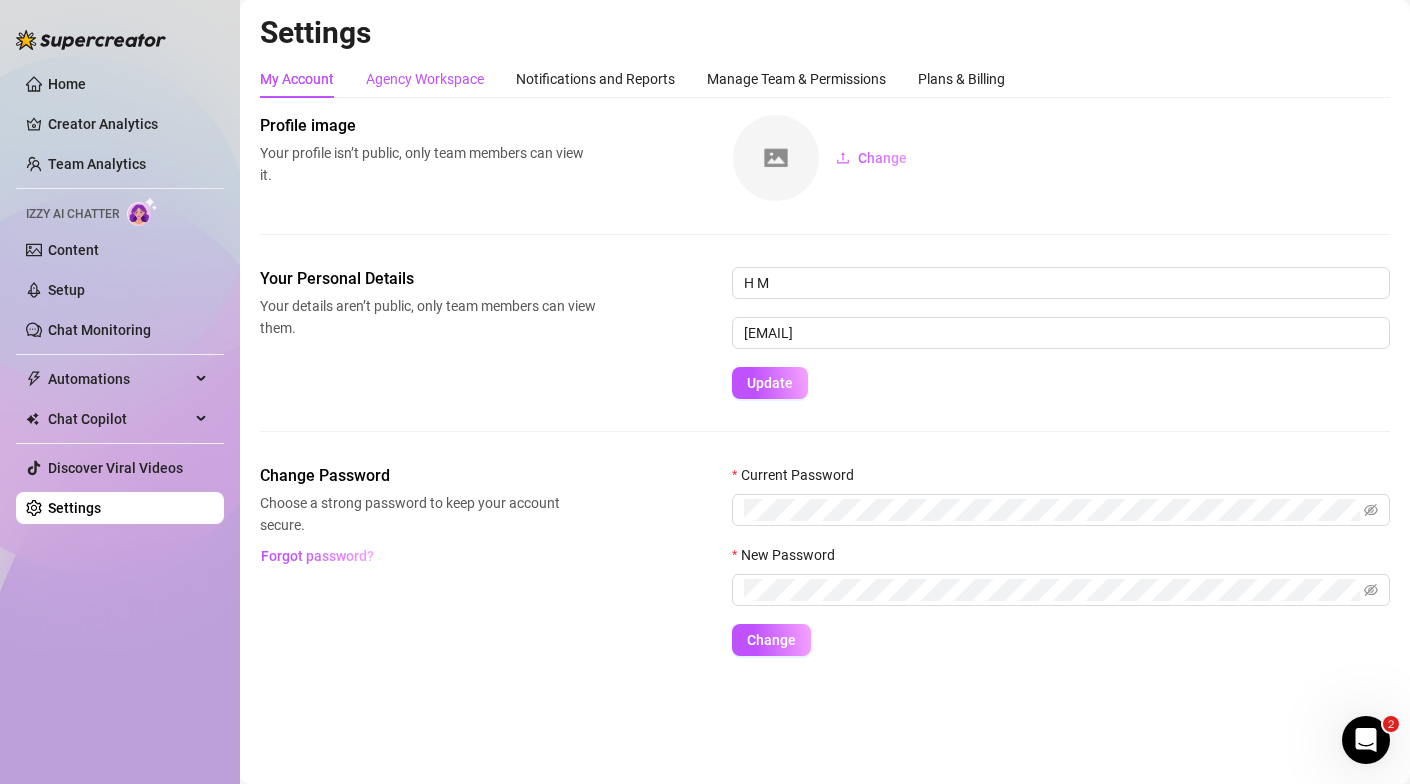 click on "Agency Workspace" at bounding box center (425, 79) 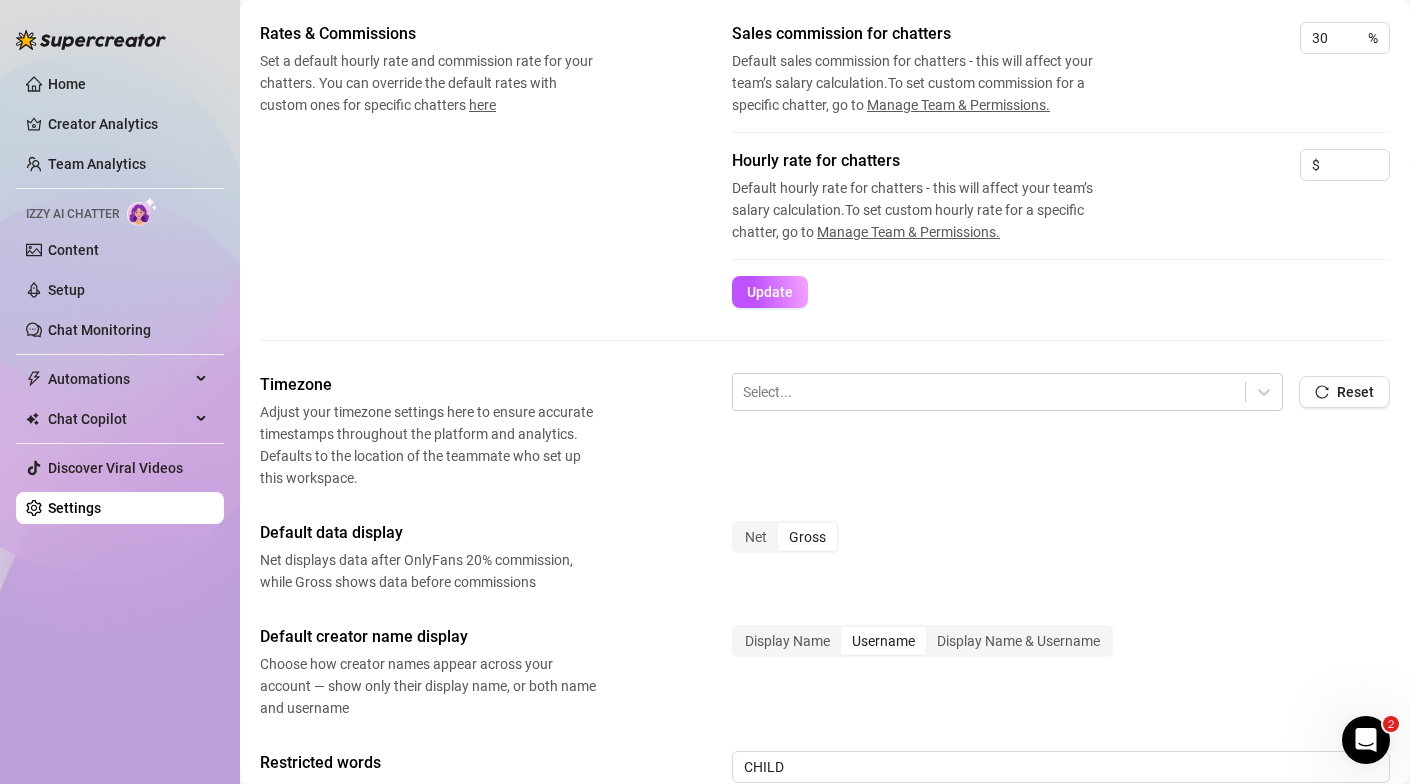 scroll, scrollTop: 550, scrollLeft: 0, axis: vertical 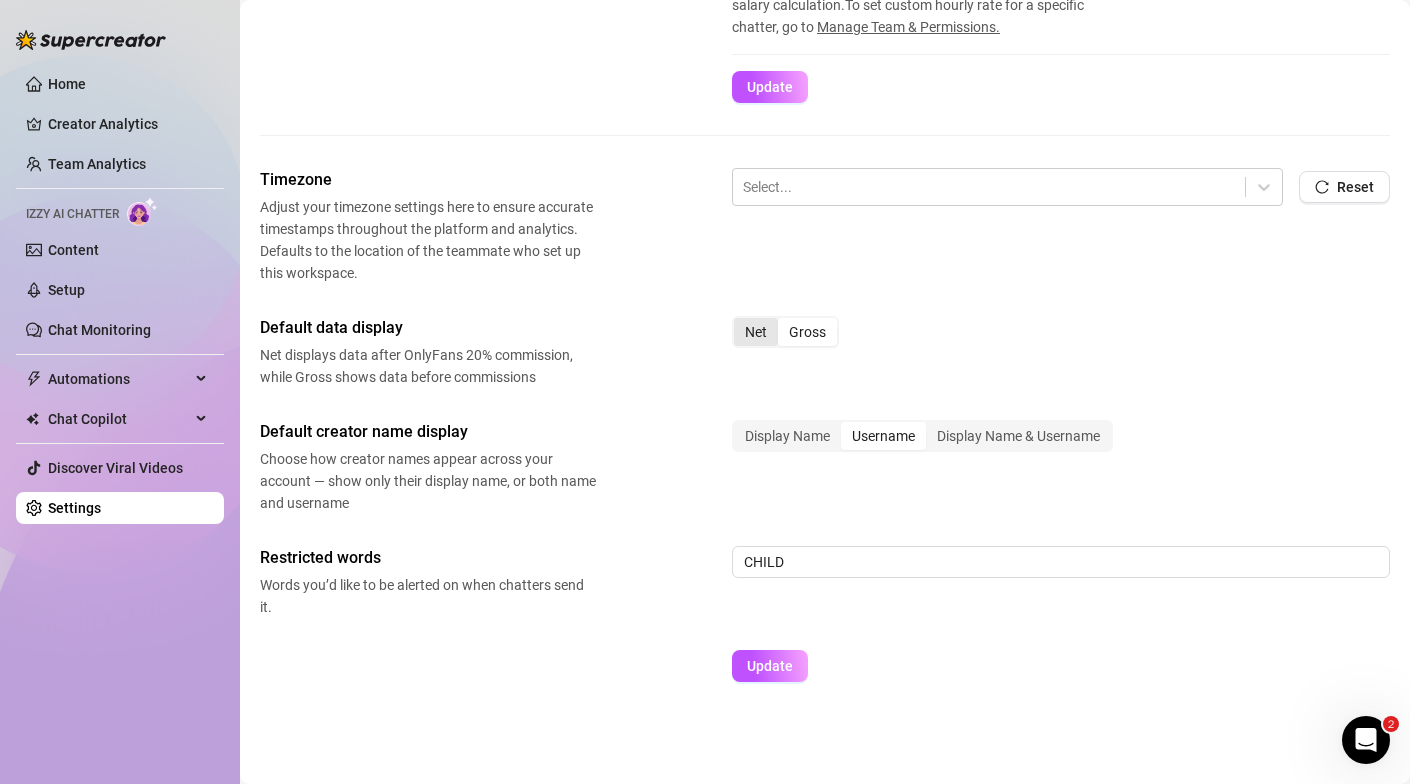 click on "Net" at bounding box center (756, 332) 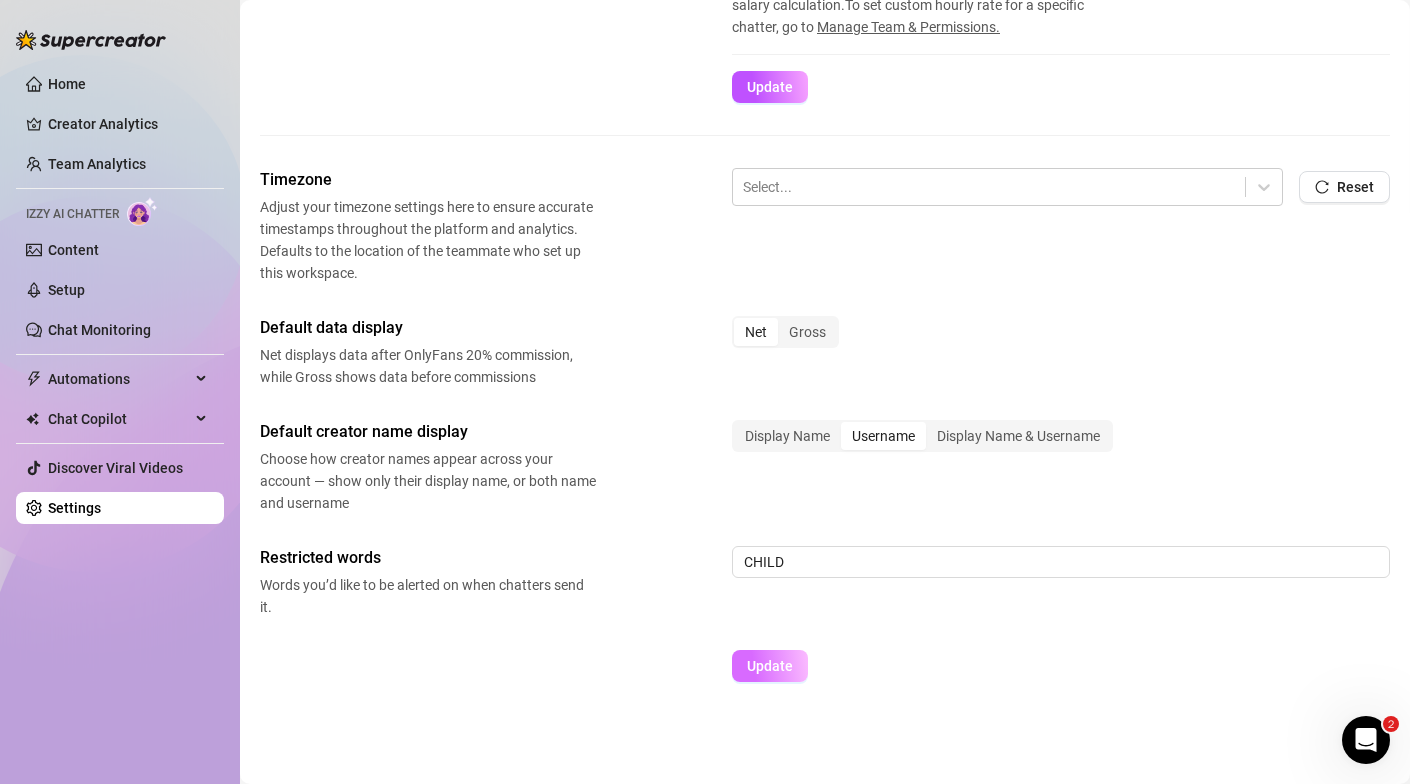 click on "Update" at bounding box center (770, 666) 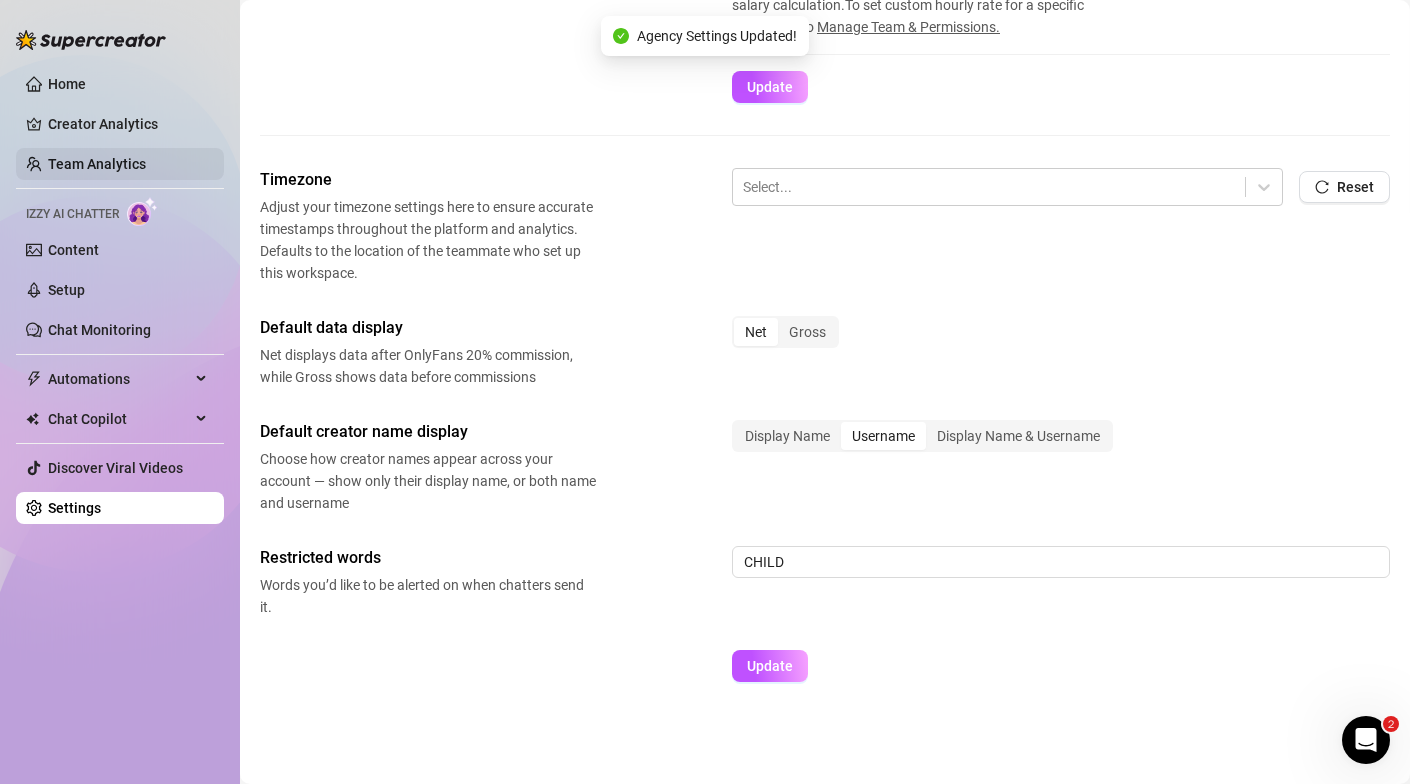 click on "Team Analytics" at bounding box center (97, 164) 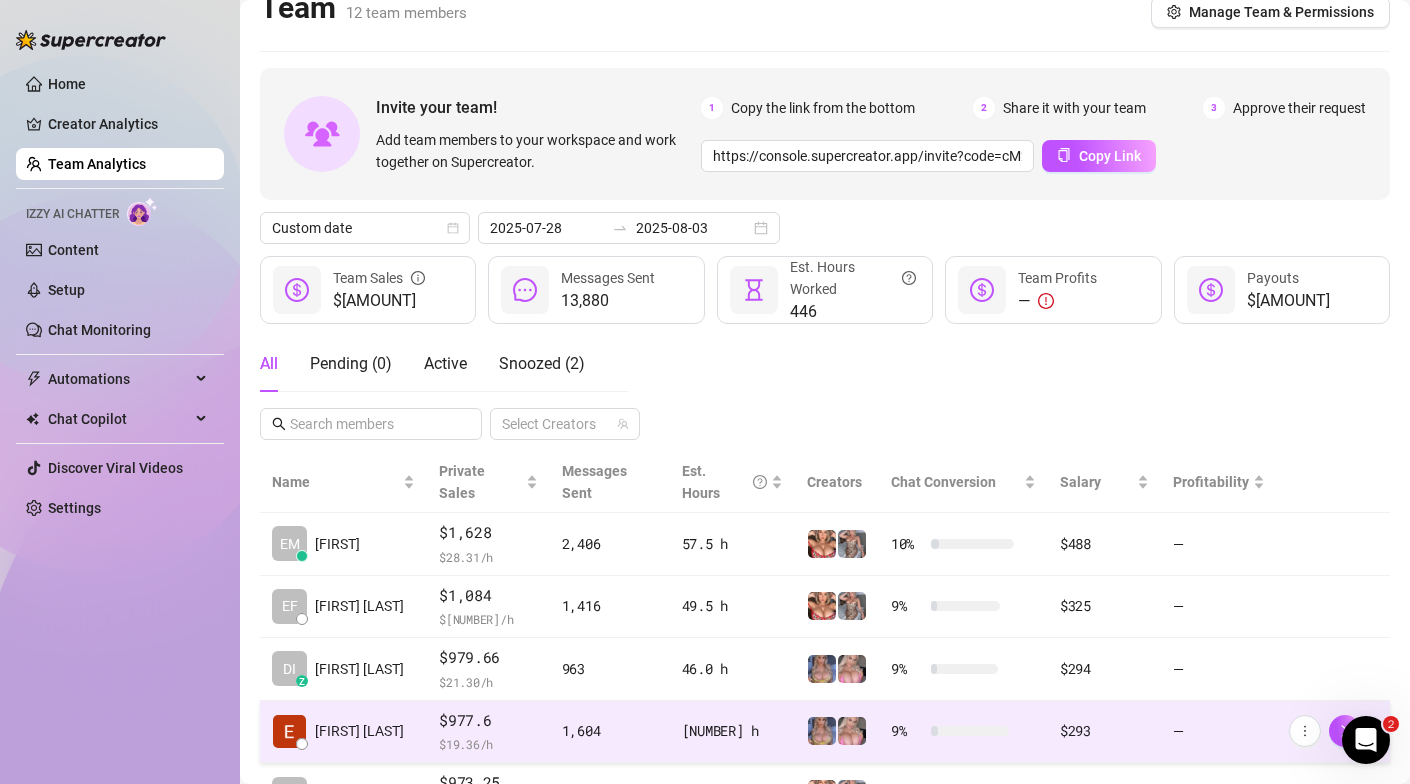 scroll, scrollTop: 24, scrollLeft: 0, axis: vertical 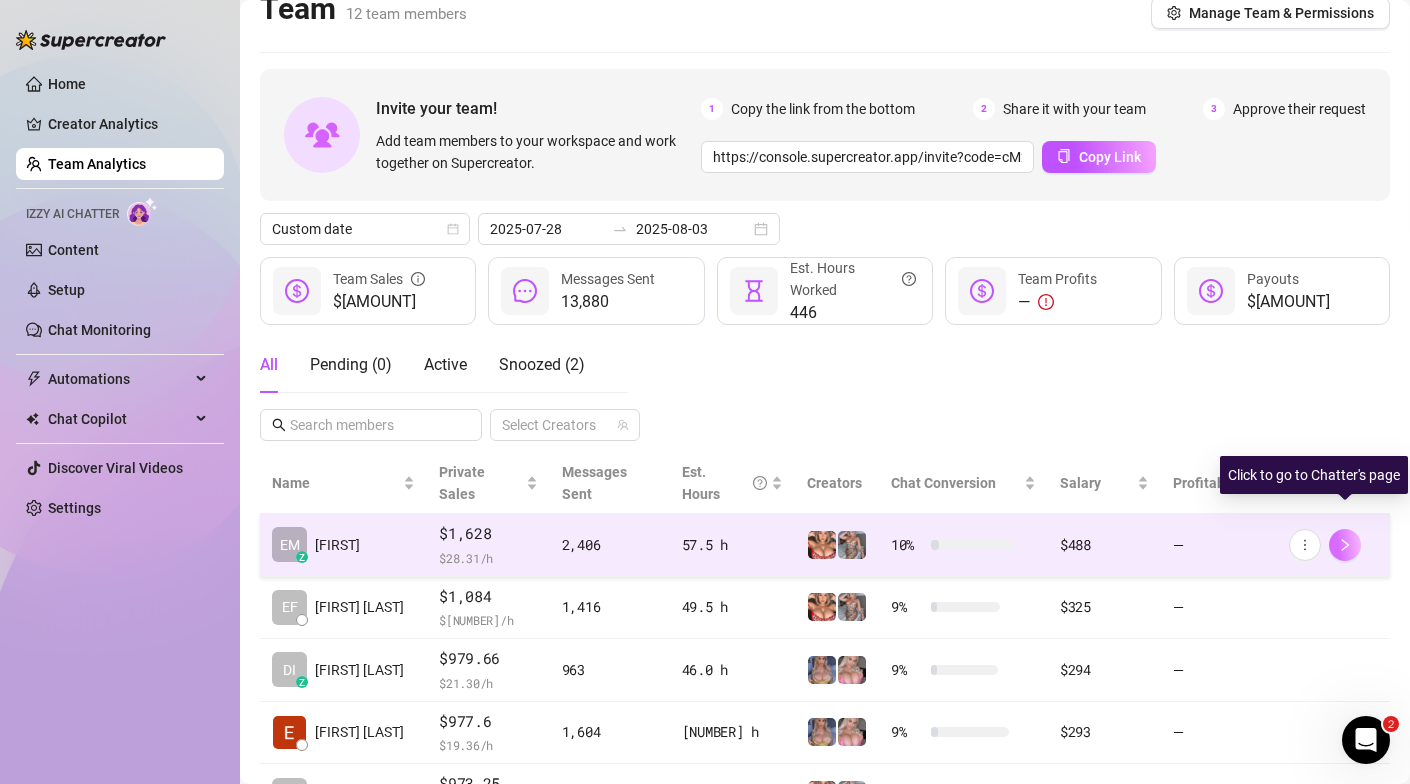 click 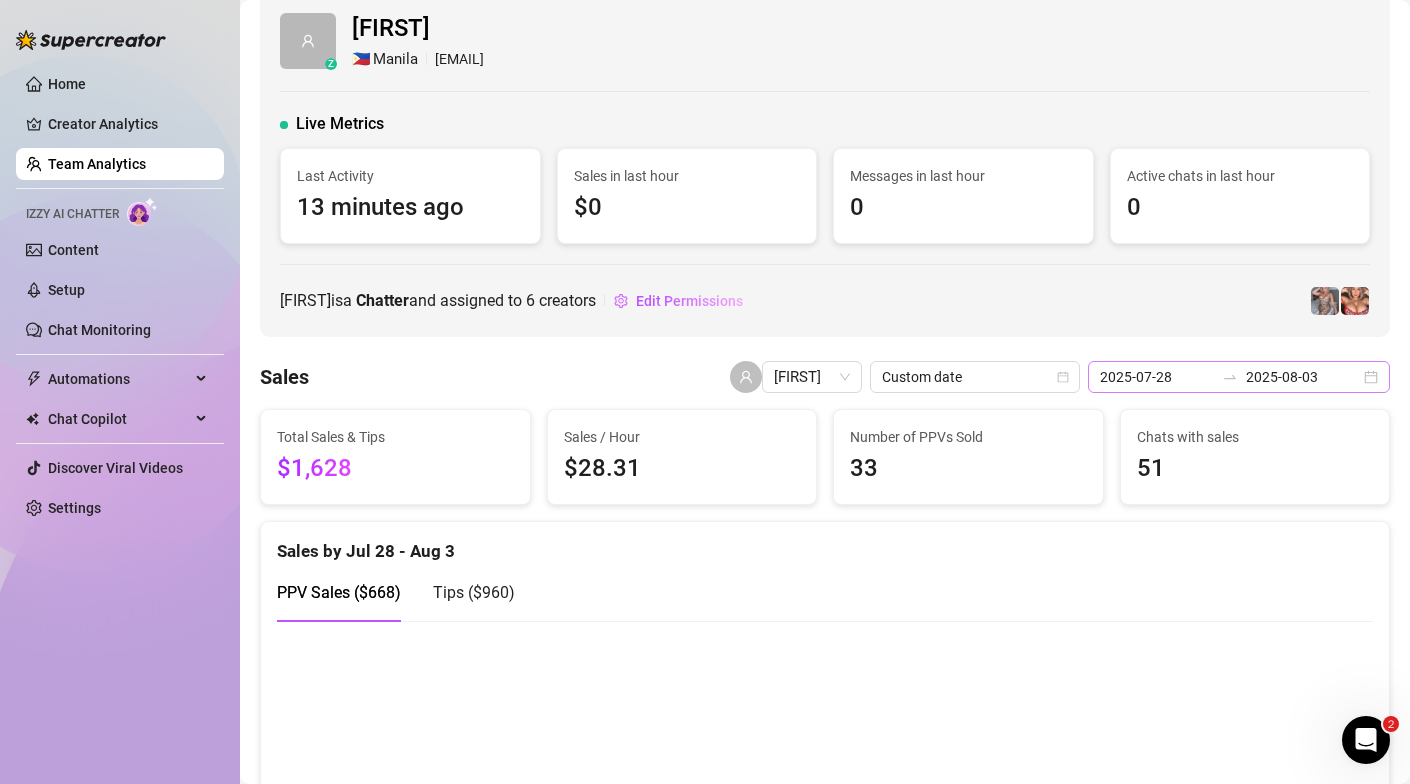 click on "2025-07-28 2025-08-03" at bounding box center [1239, 377] 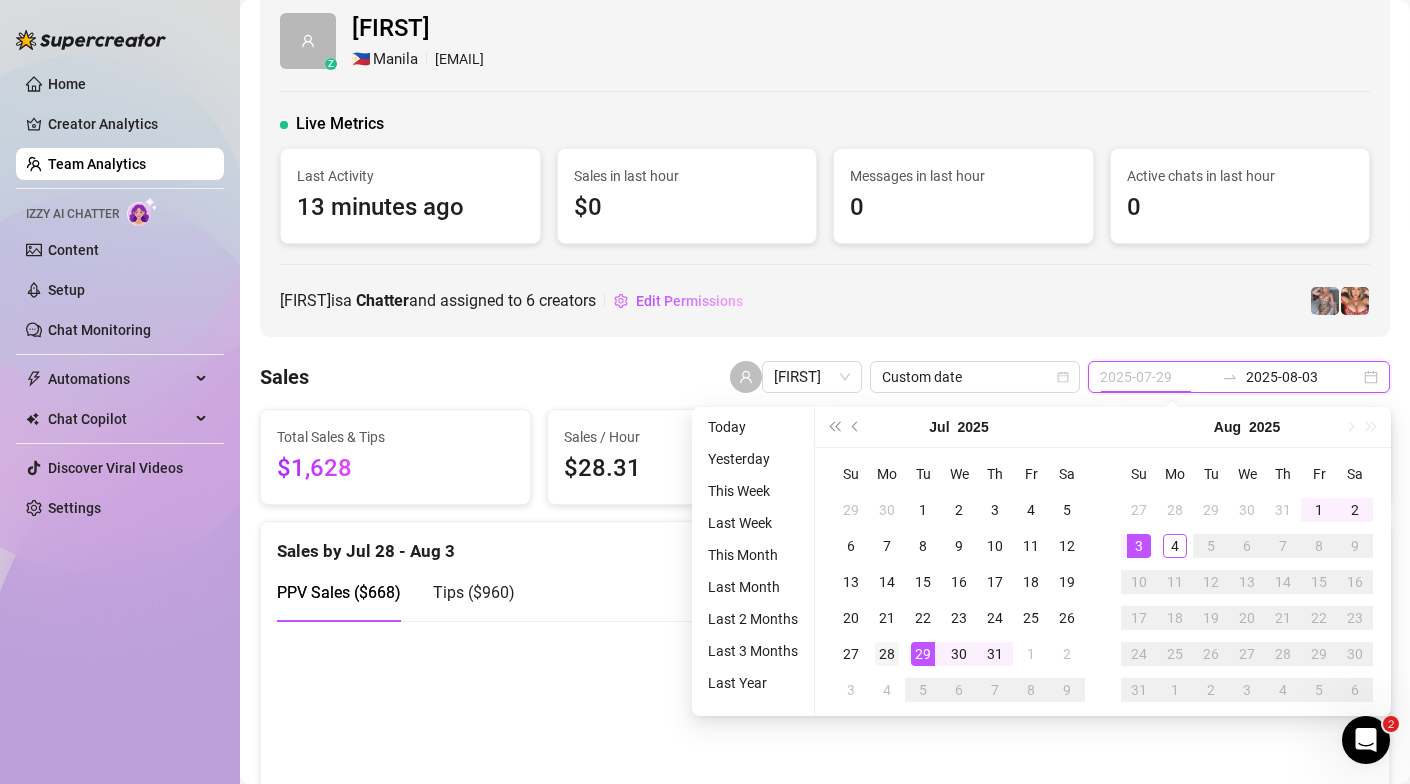 type on "2025-07-28" 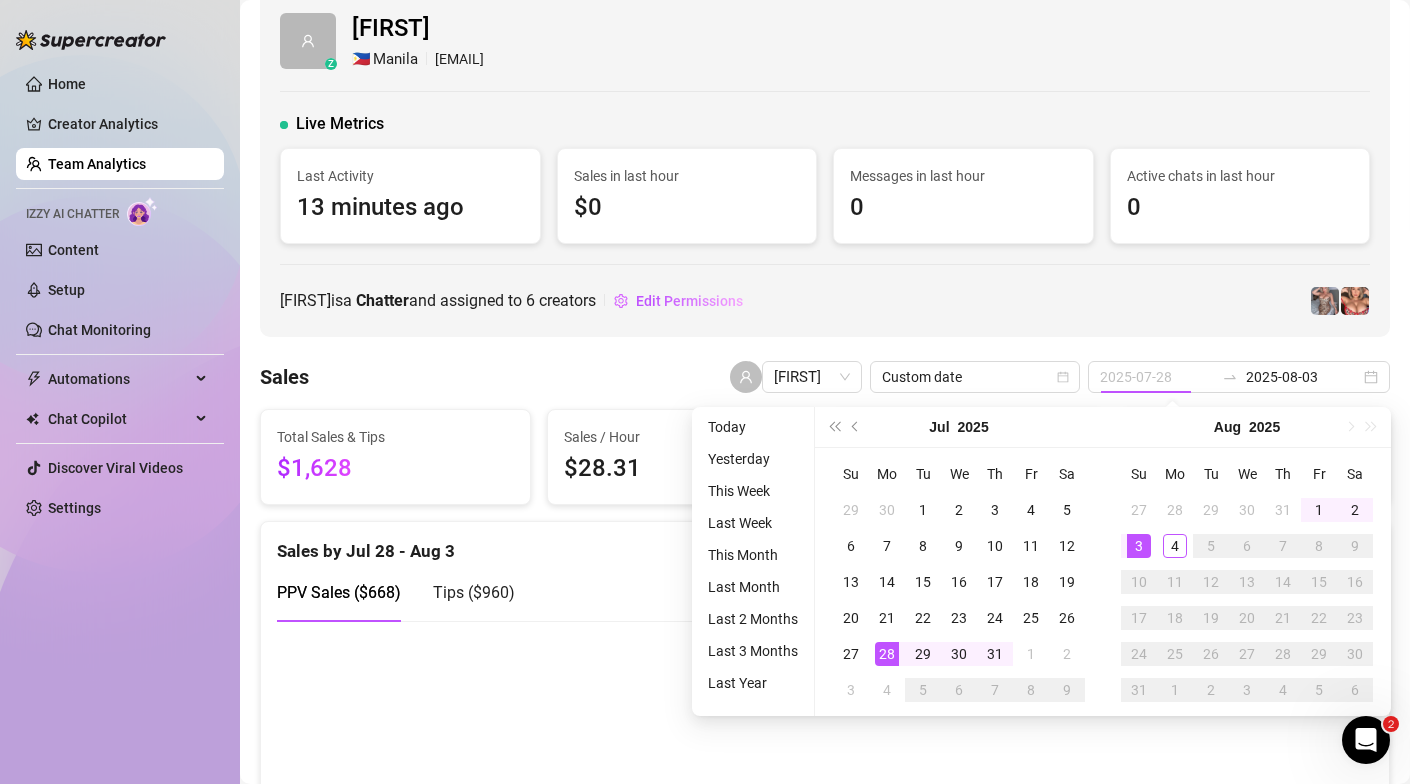 click on "28" at bounding box center [887, 654] 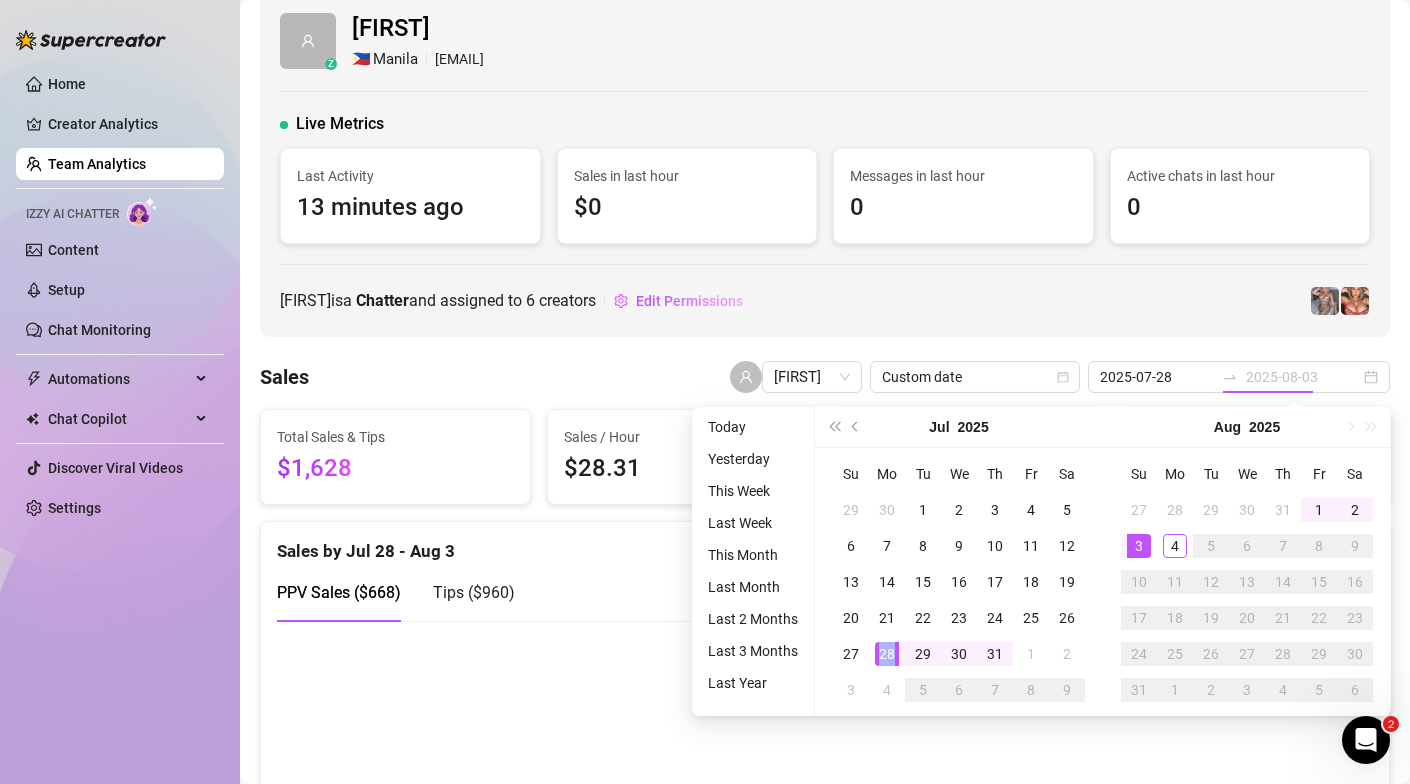 click on "28" at bounding box center (887, 654) 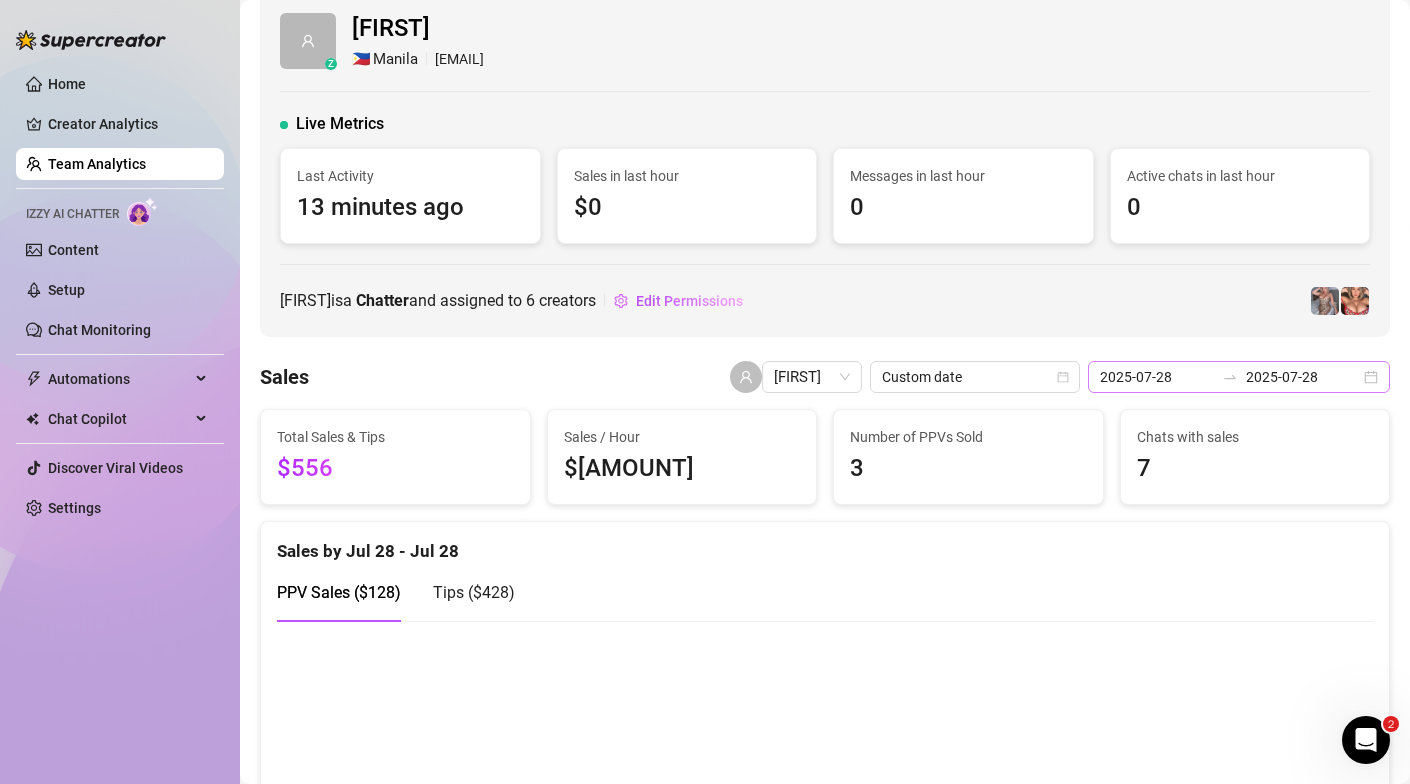 click on "[YYYY]-[MM]-[DD] [YYYY]-[MM]-[DD]" at bounding box center (1239, 377) 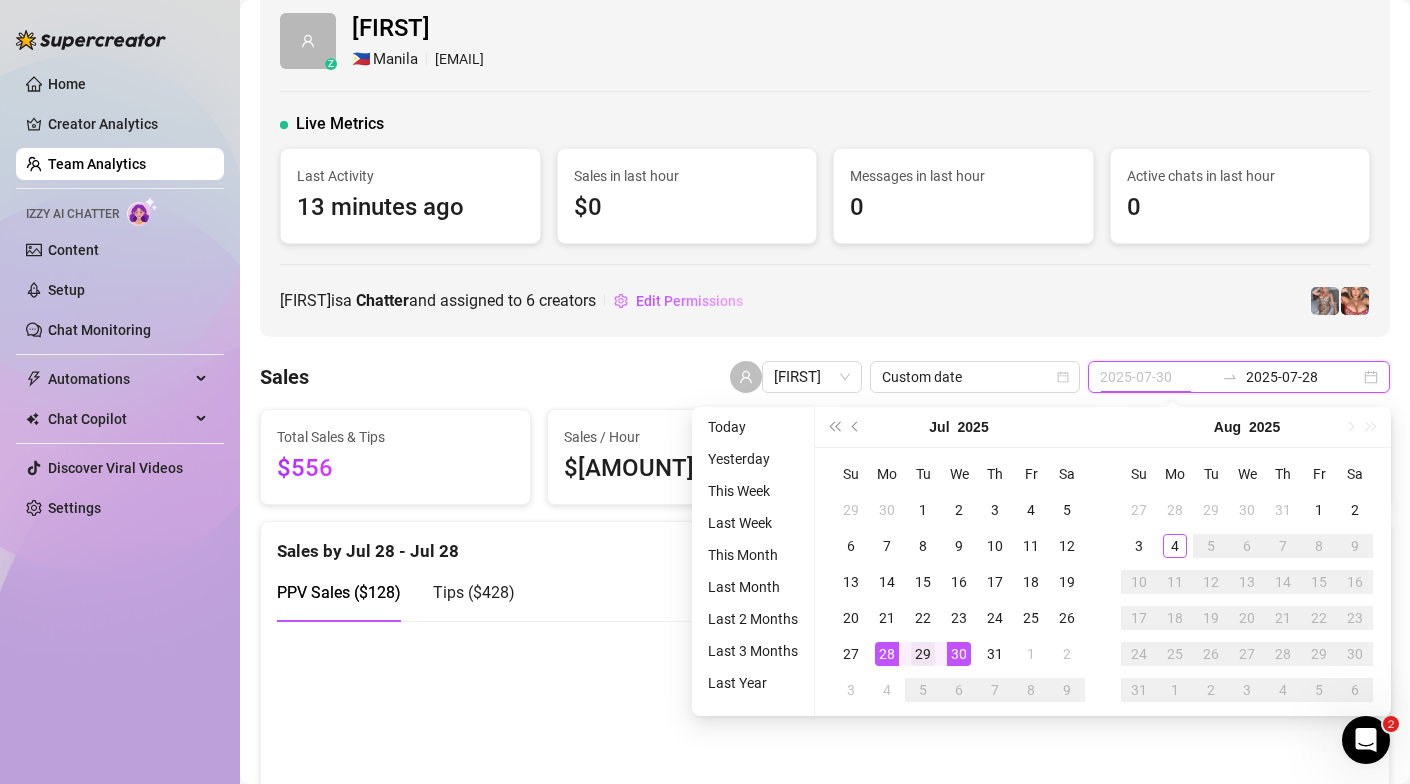type on "2025-07-29" 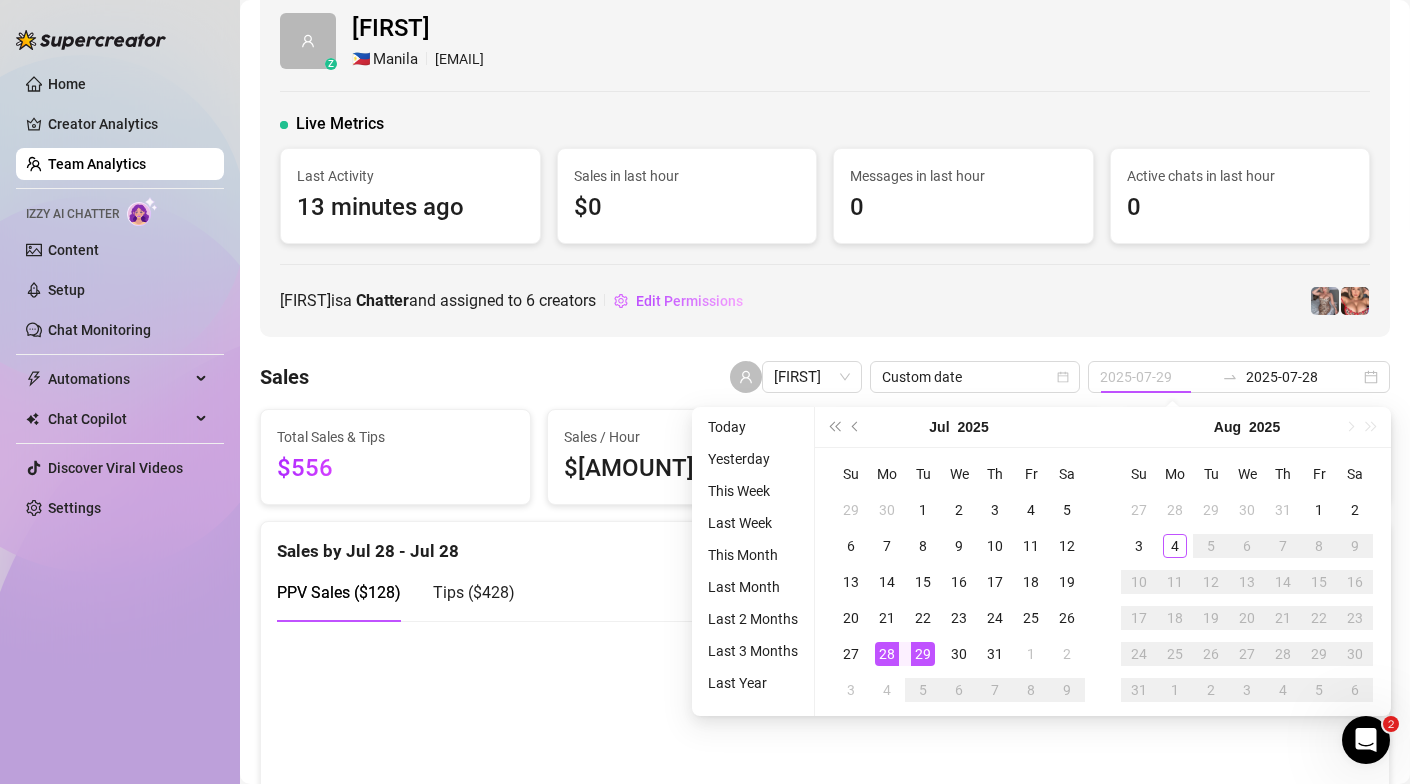 click on "29" at bounding box center [923, 654] 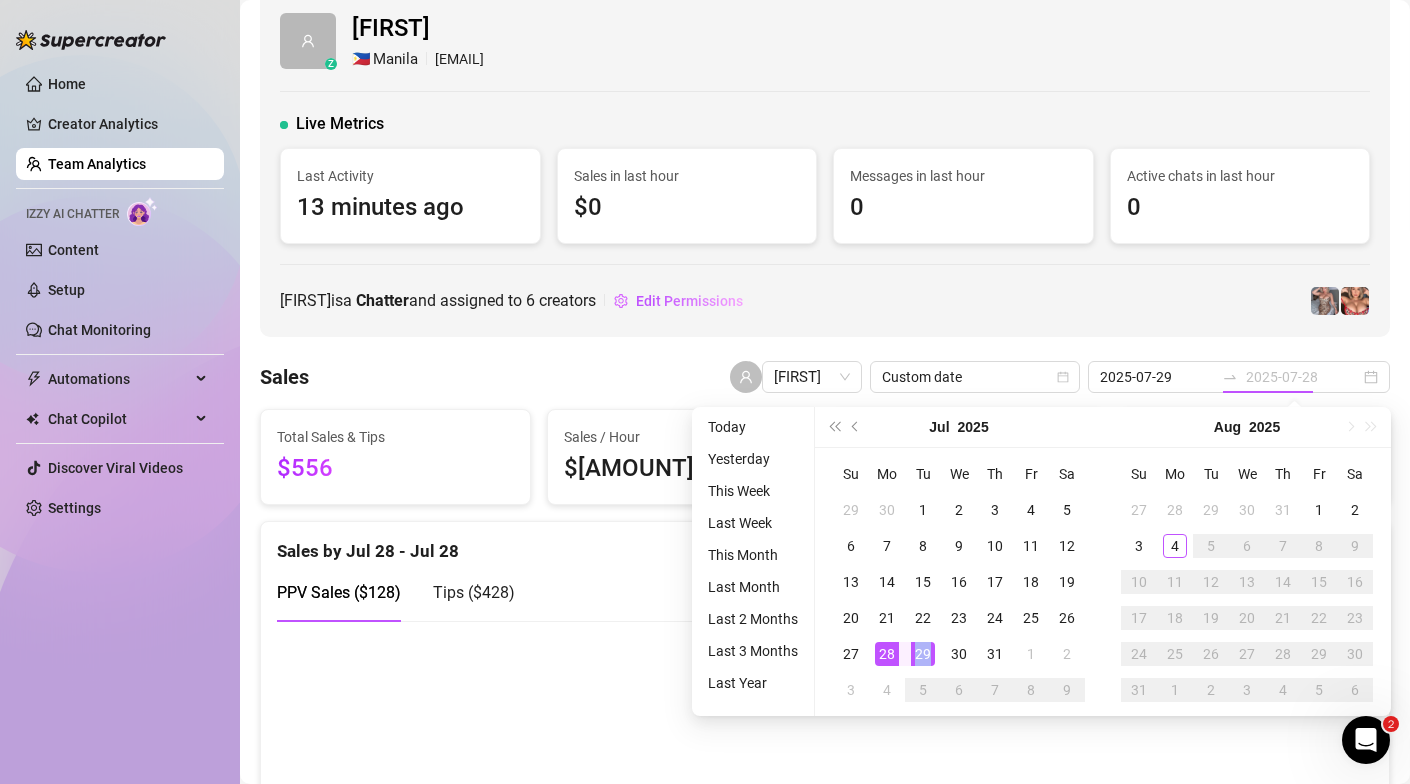 click on "29" at bounding box center [923, 654] 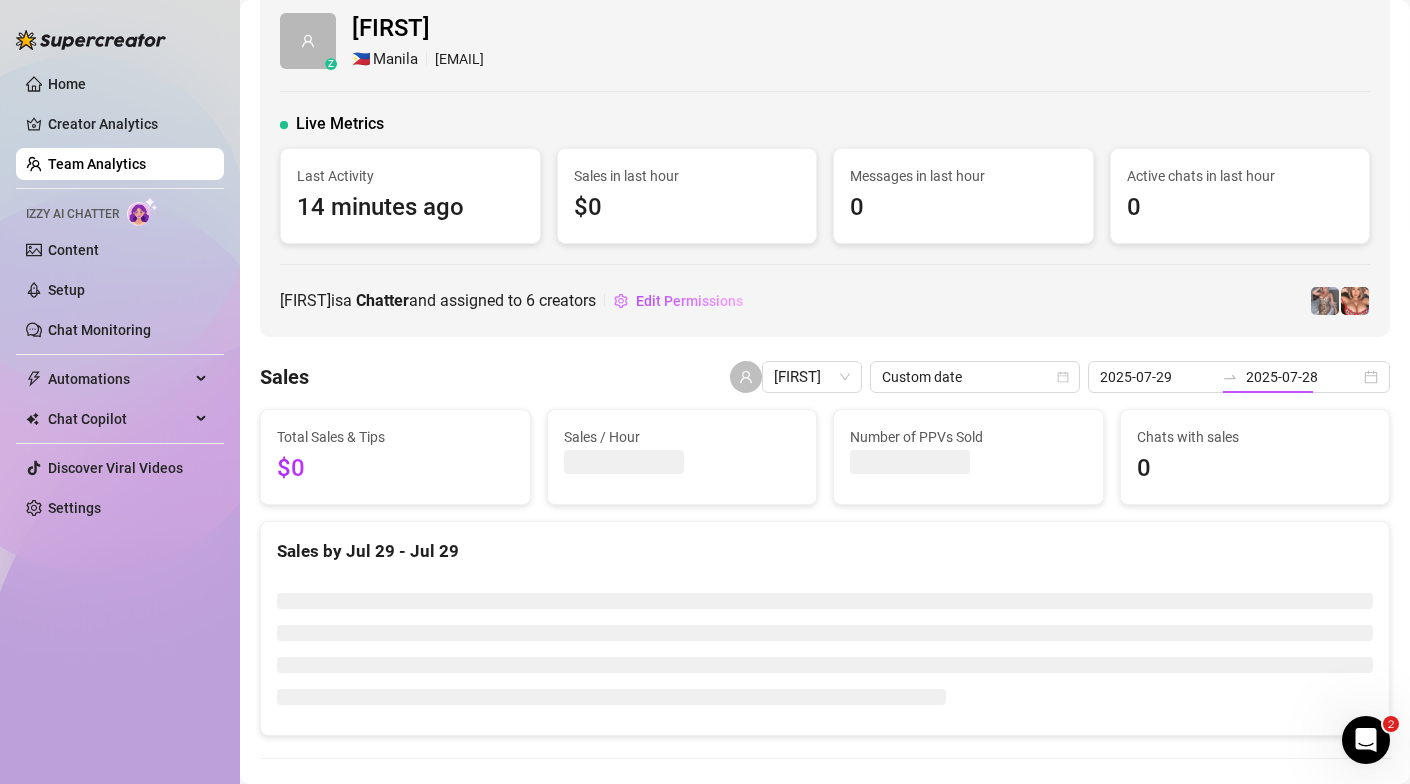 type on "2025-07-29" 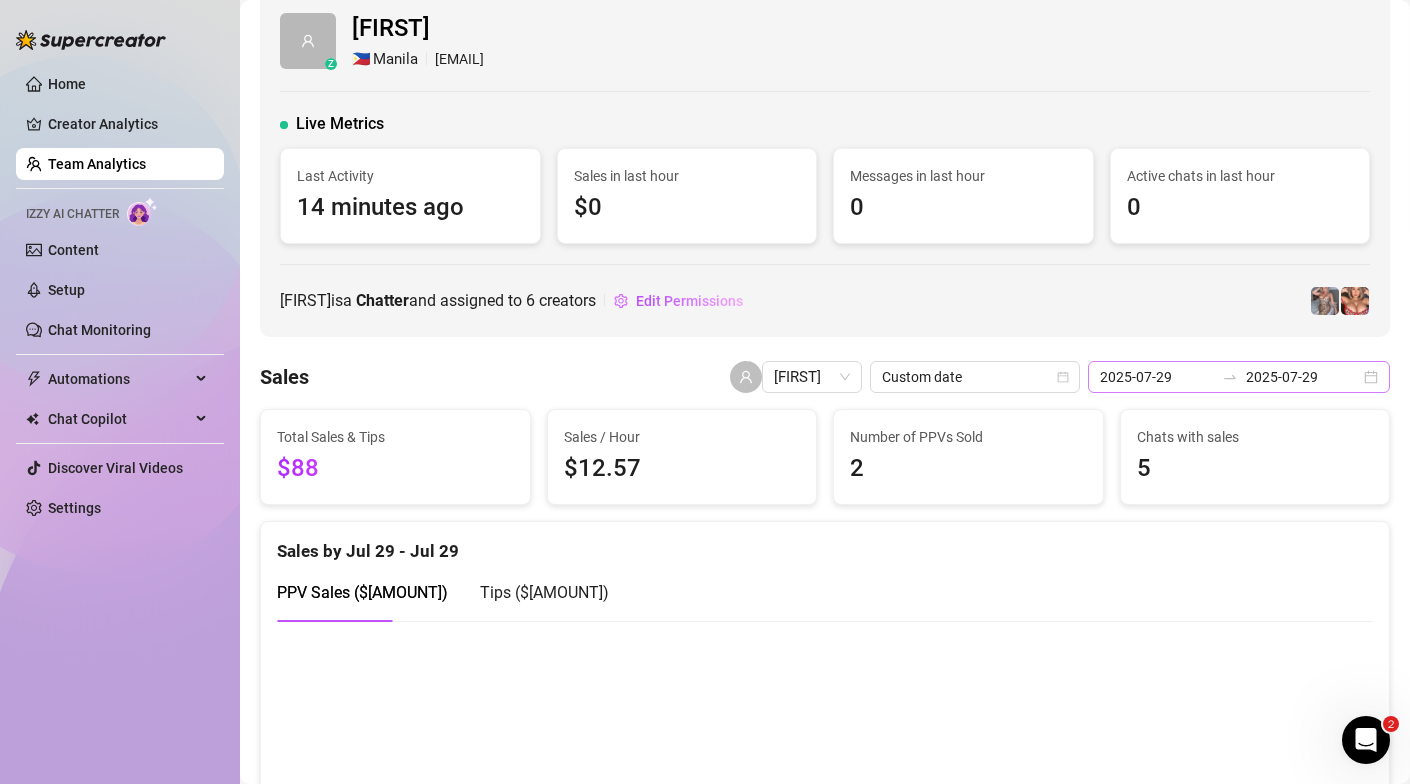 click on "[YYYY]-[MM]-[DD] [YYYY]-[MM]-[DD]" at bounding box center (1239, 377) 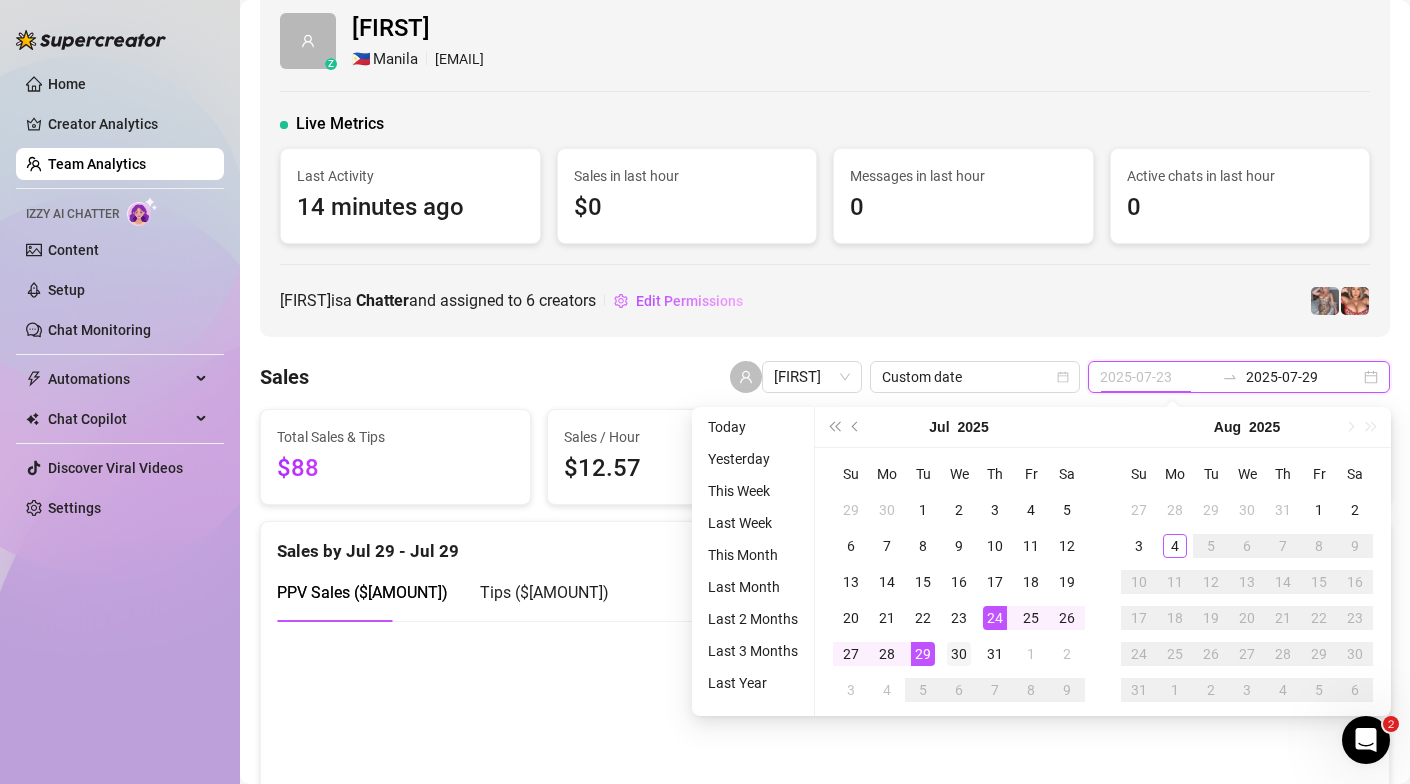 type on "2025-07-30" 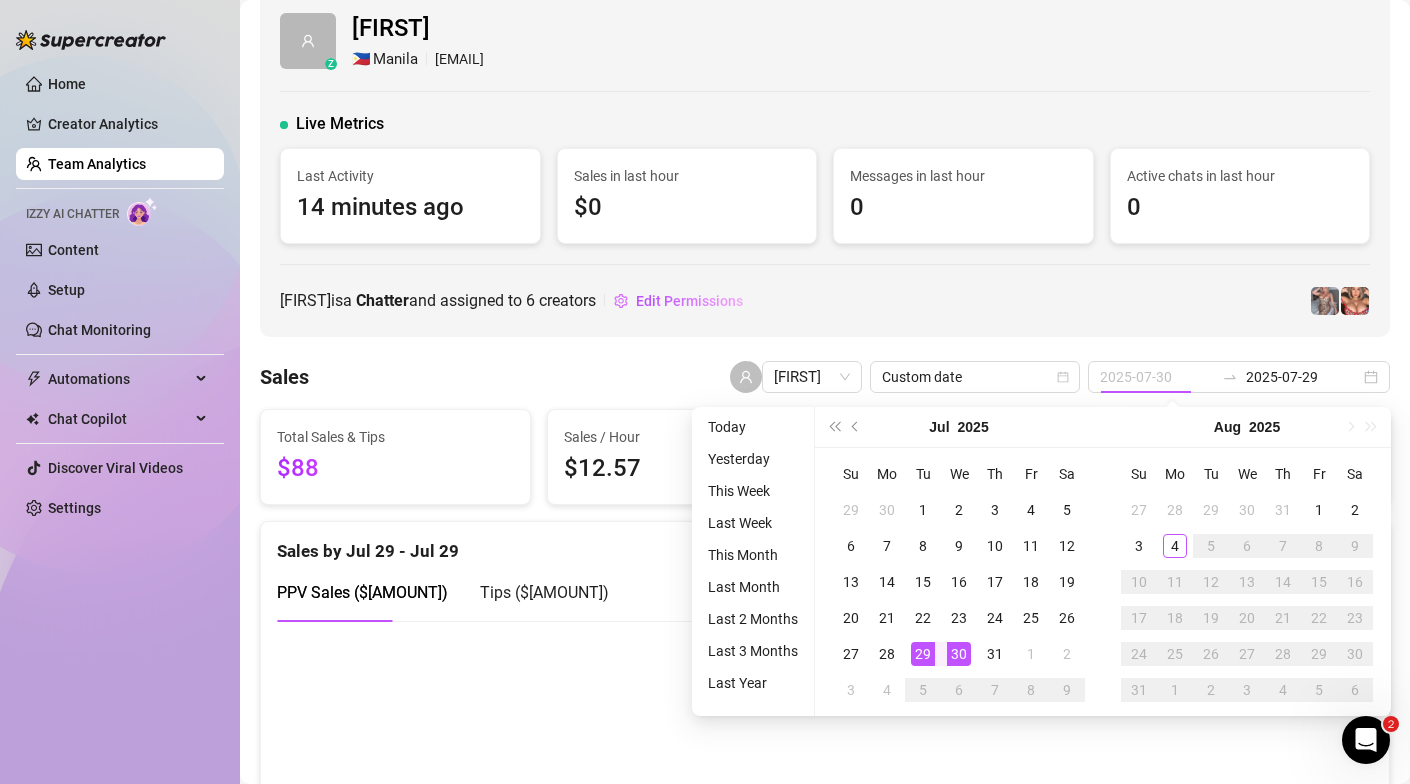 click on "30" at bounding box center [959, 654] 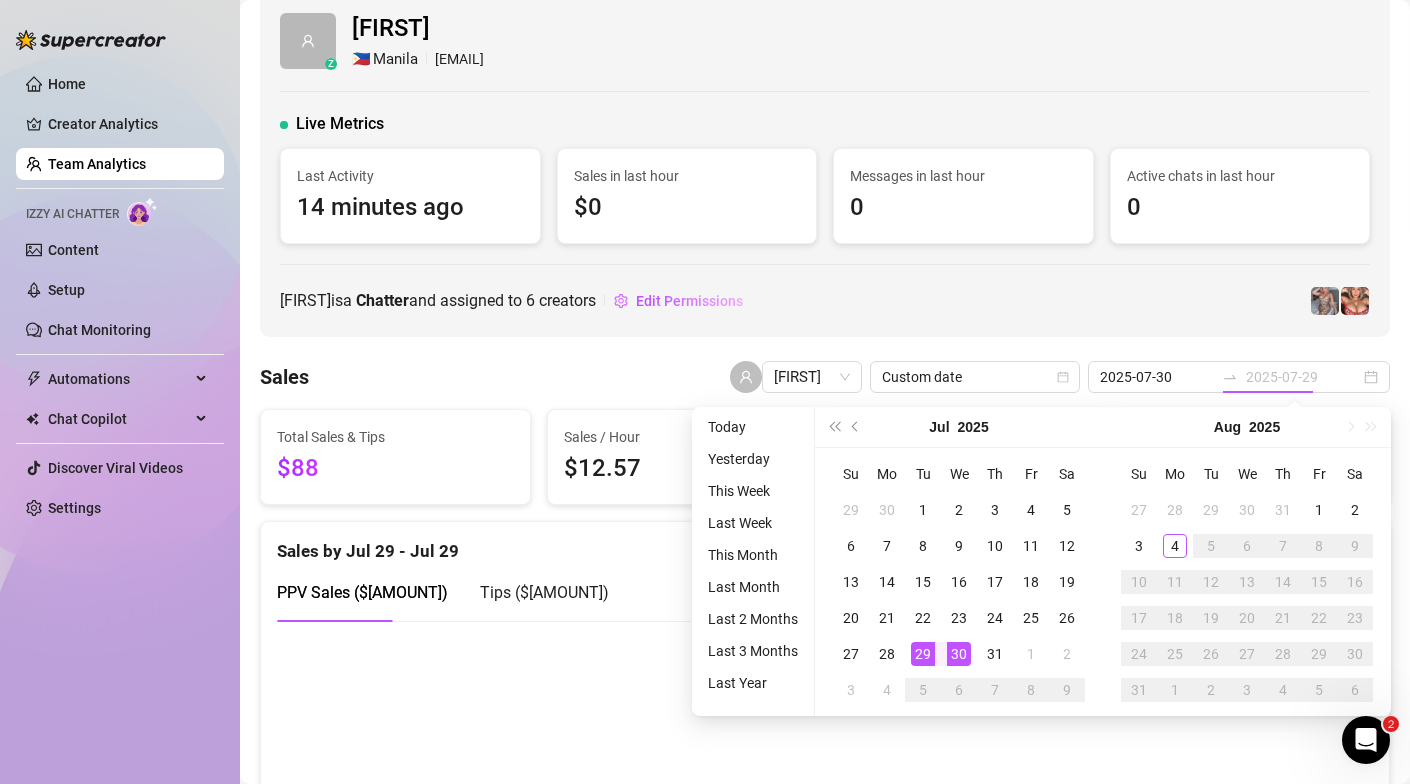 click on "30" at bounding box center (959, 654) 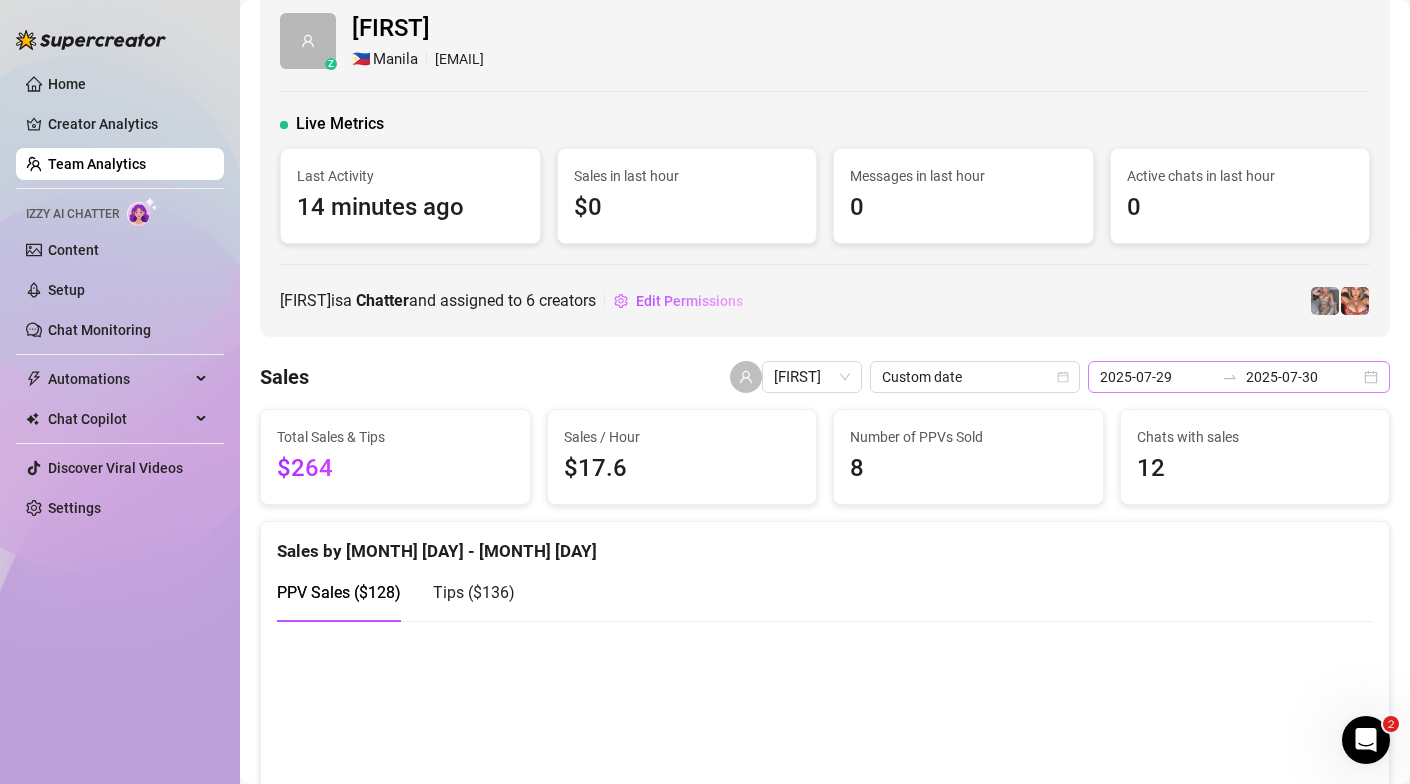 click on "[YYYY]-[MM]-[DD] [YYYY]-[MM]-[DD]" at bounding box center (1239, 377) 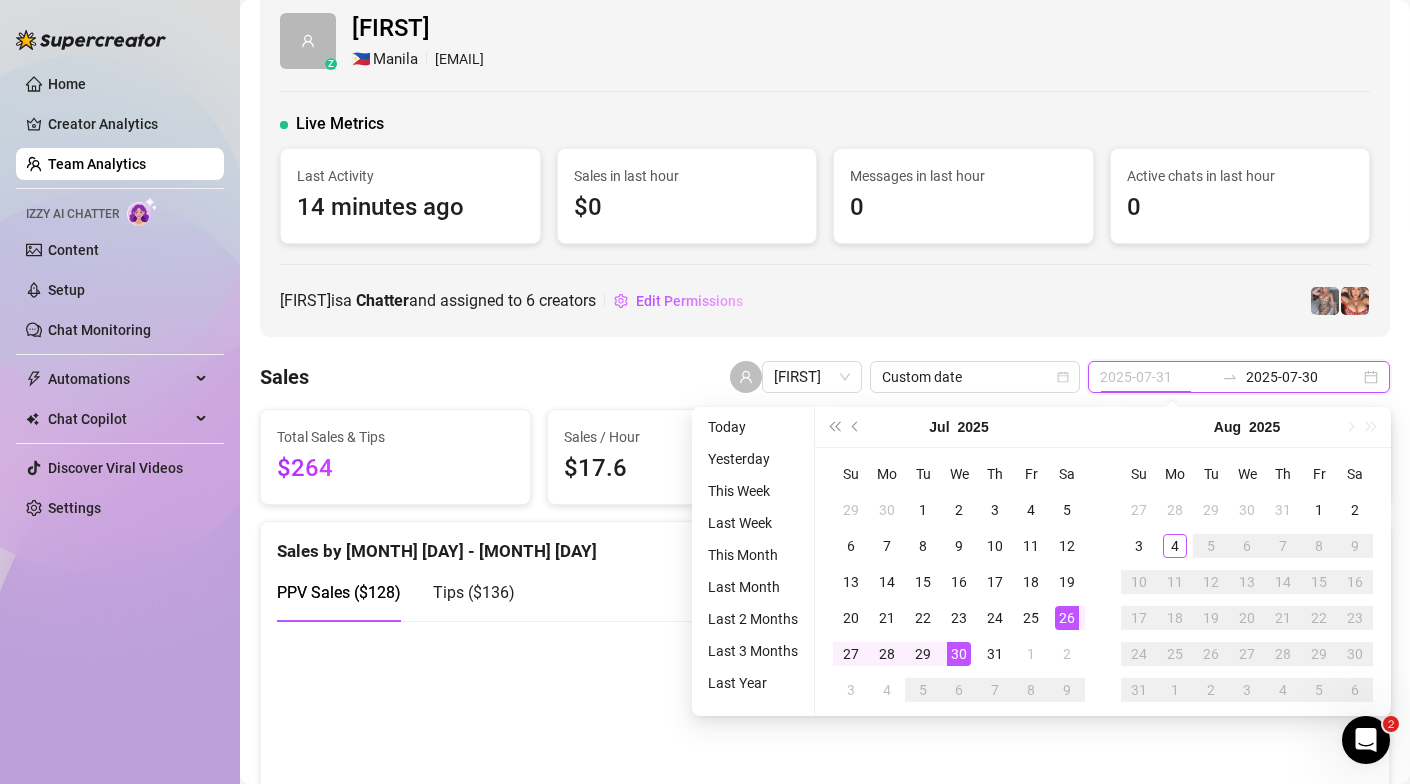 type on "2025-07-30" 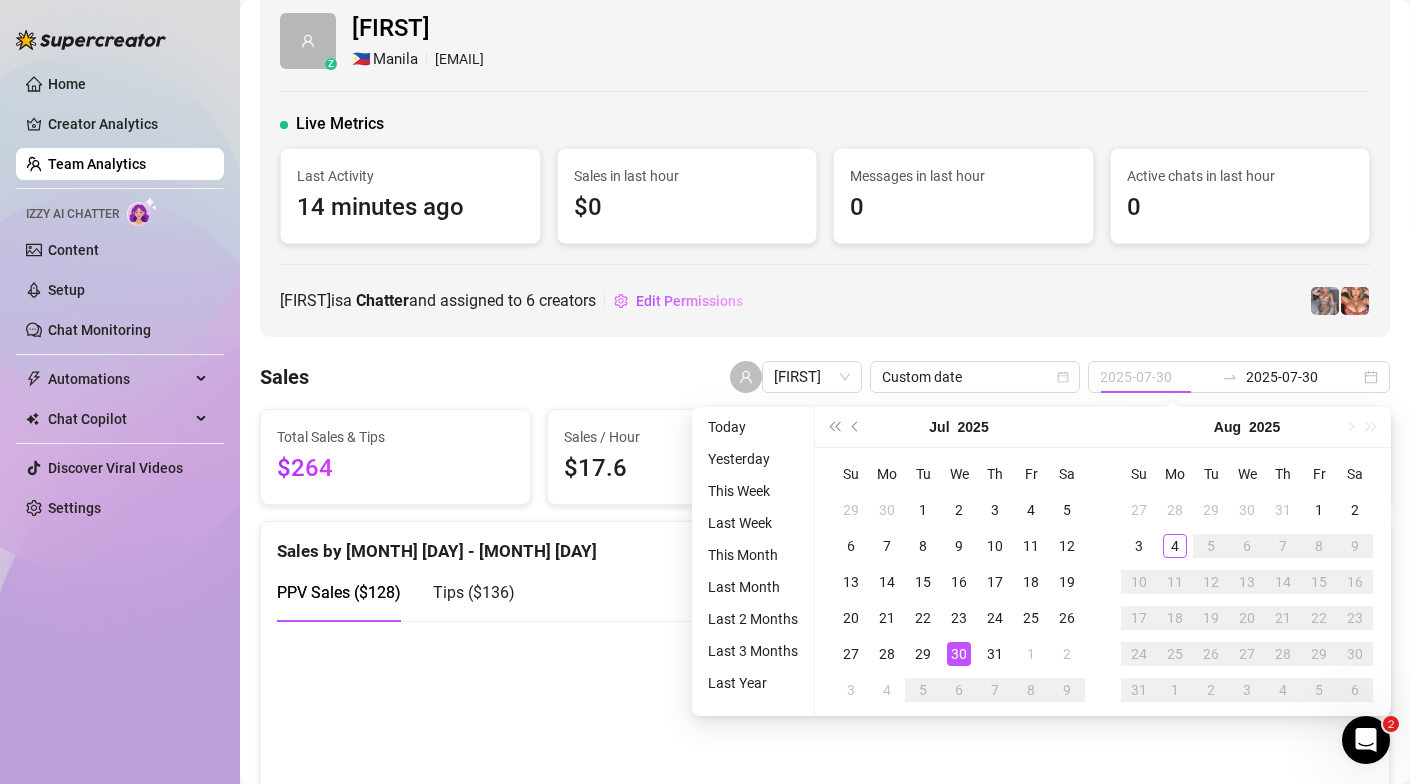 click on "30" at bounding box center [959, 654] 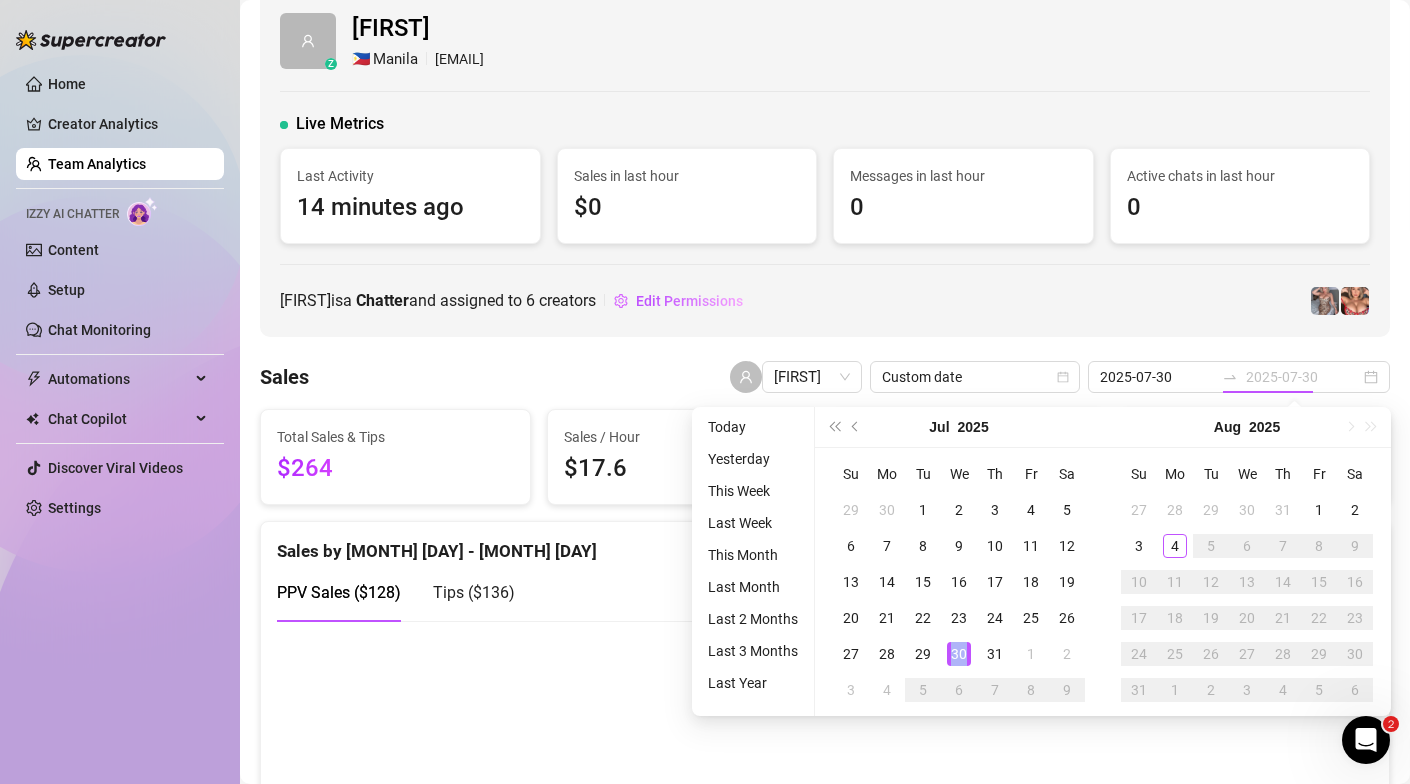 click on "30" at bounding box center [959, 654] 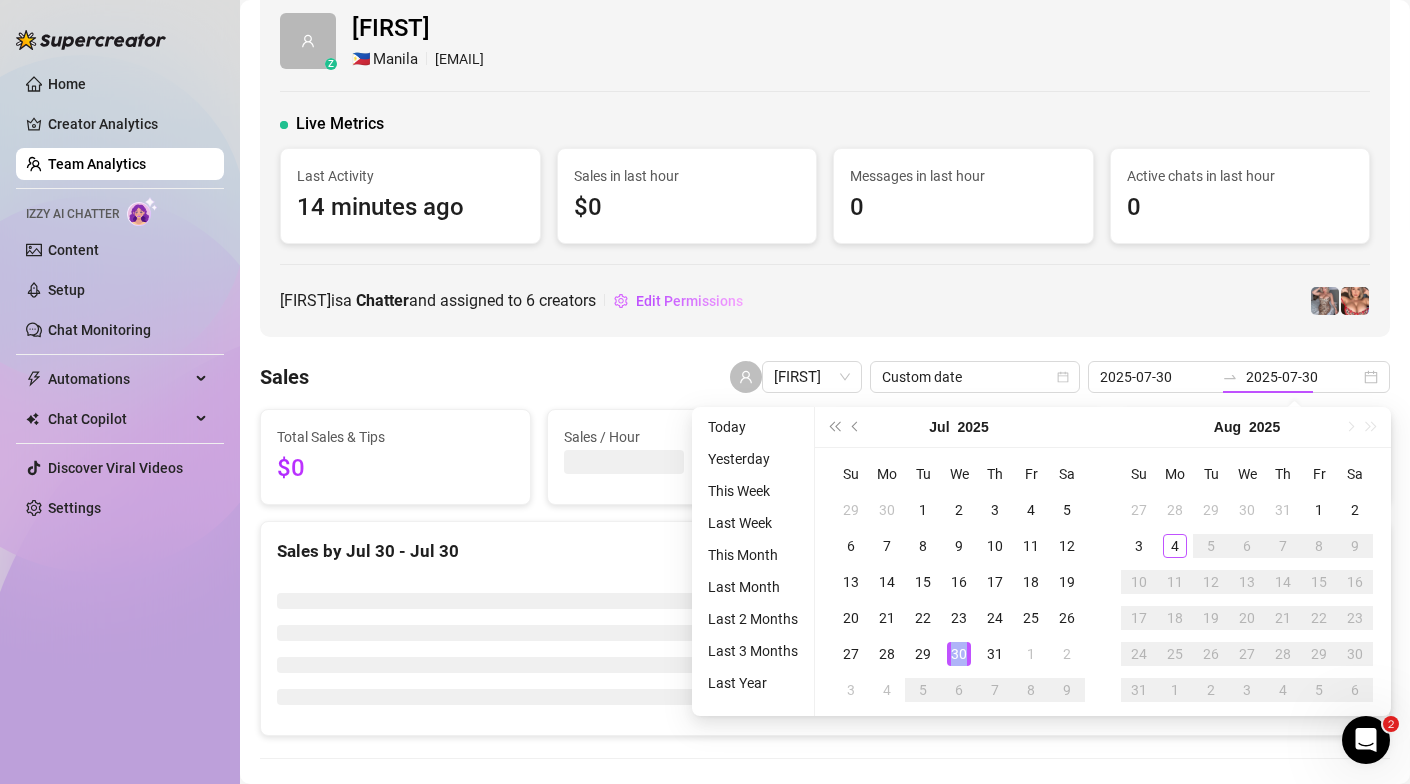 type on "2025-07-30" 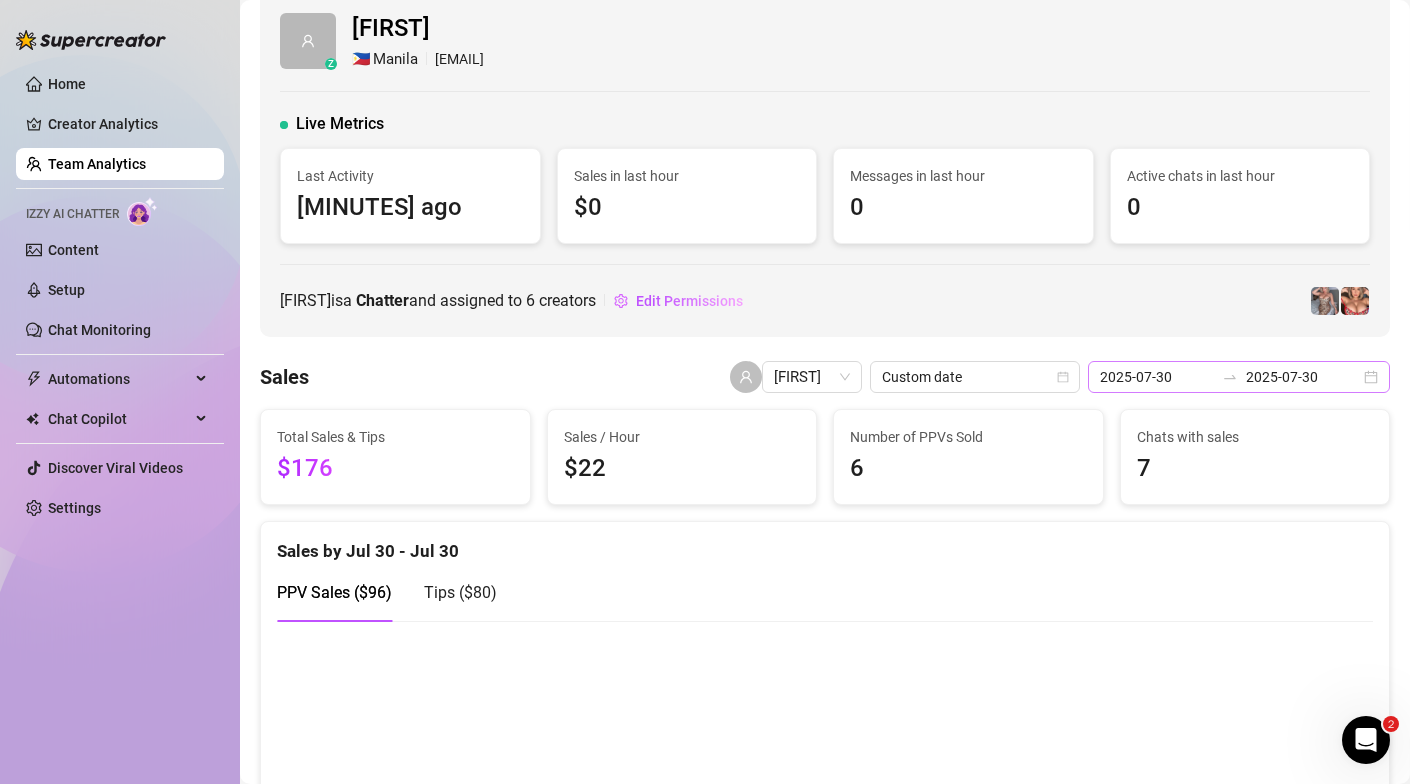 click on "2025-07-30 2025-07-30" at bounding box center (1239, 377) 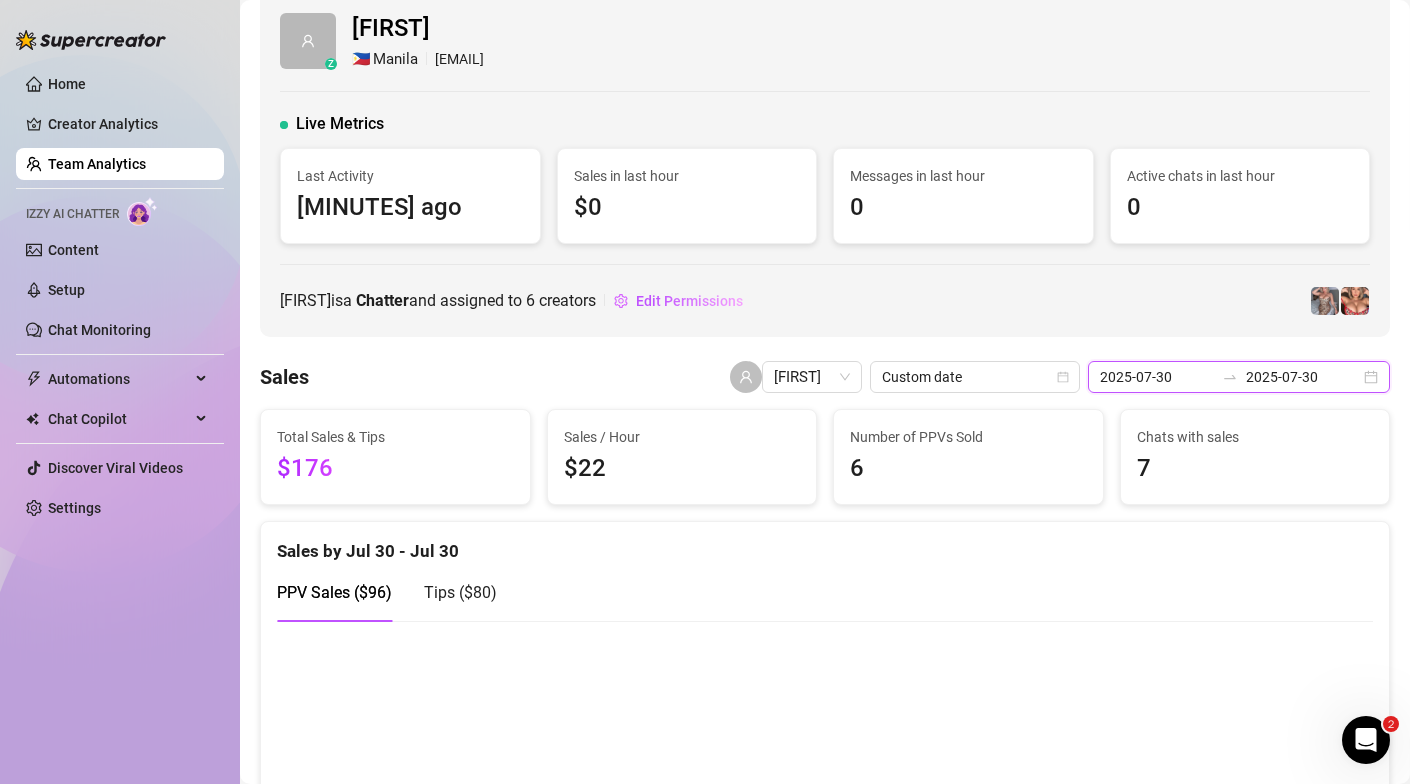 click on "2025-07-30 2025-07-30" at bounding box center (1239, 377) 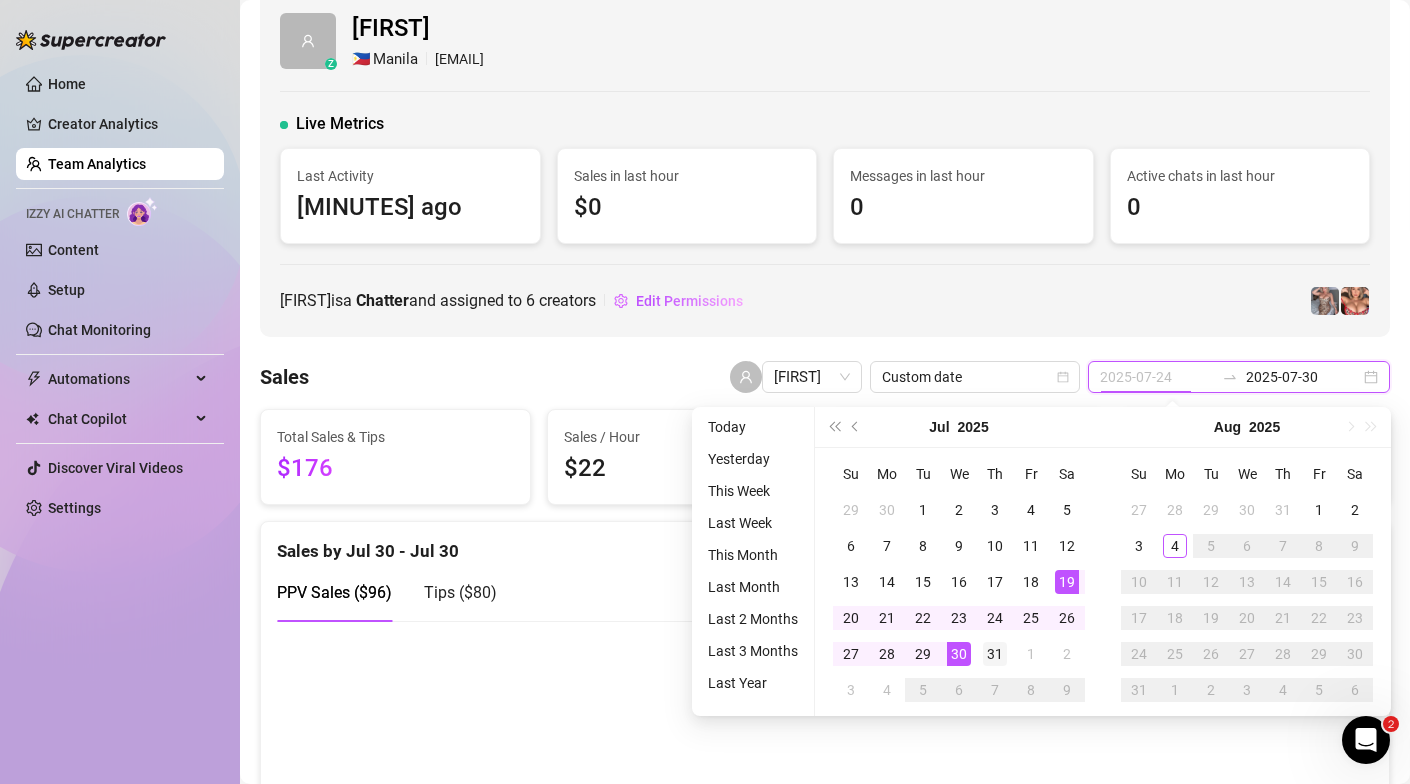 type on "2025-07-31" 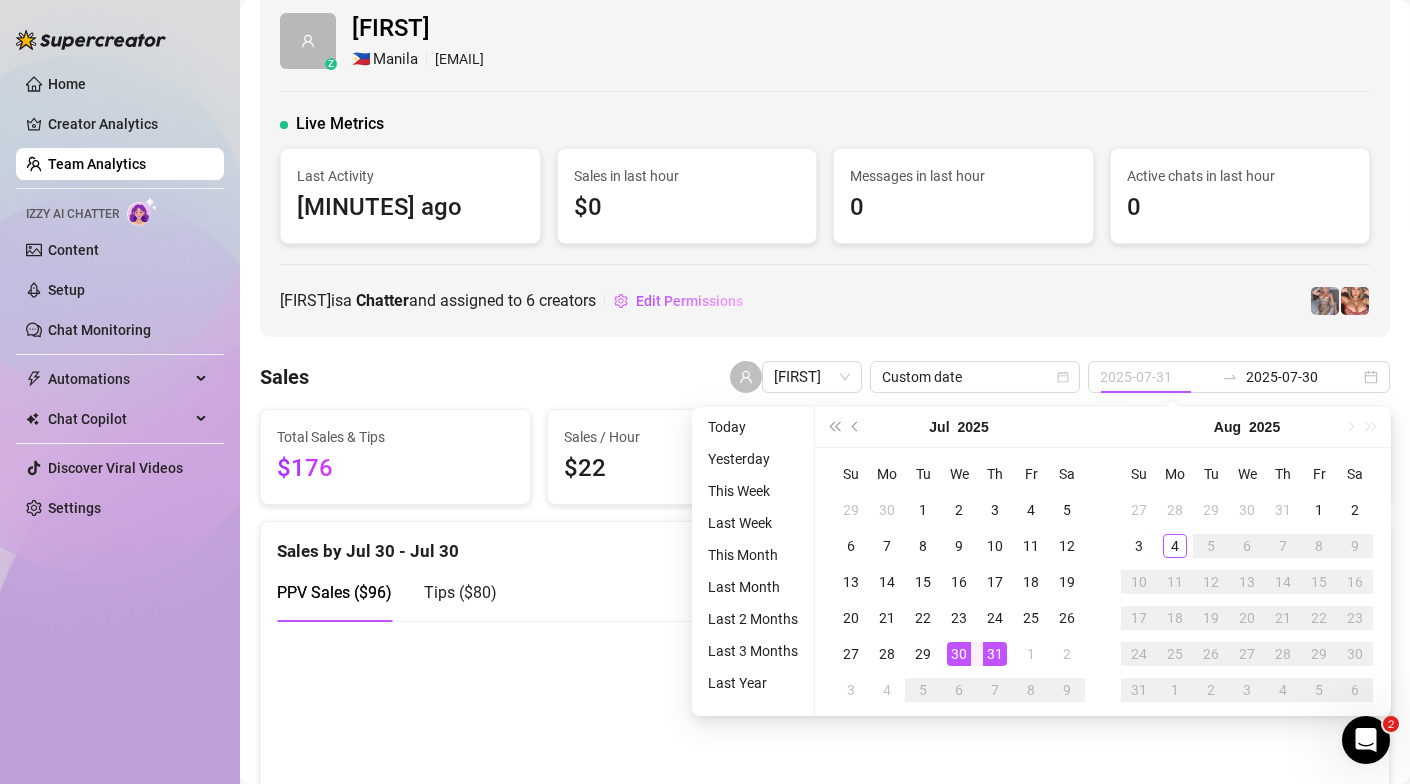 click on "31" at bounding box center (995, 654) 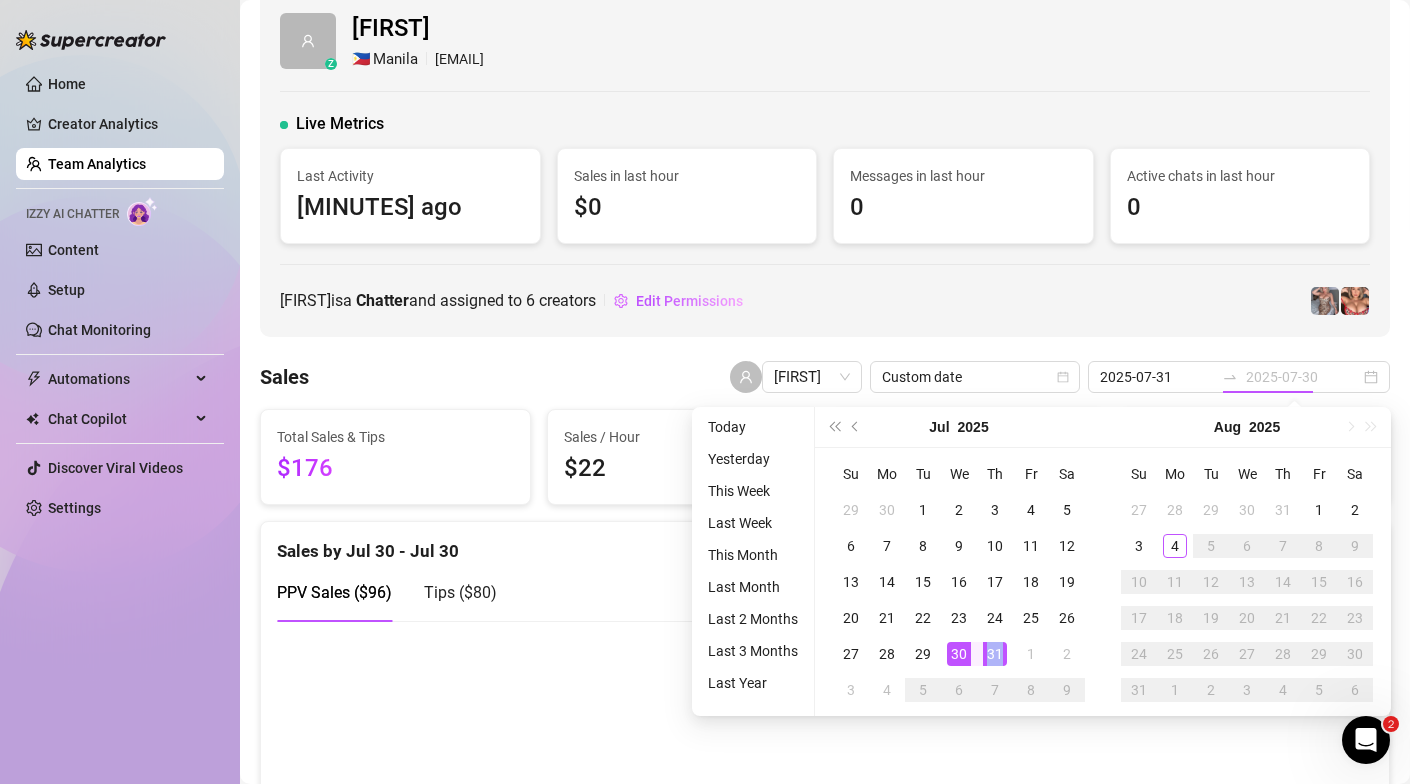 click on "31" at bounding box center [995, 654] 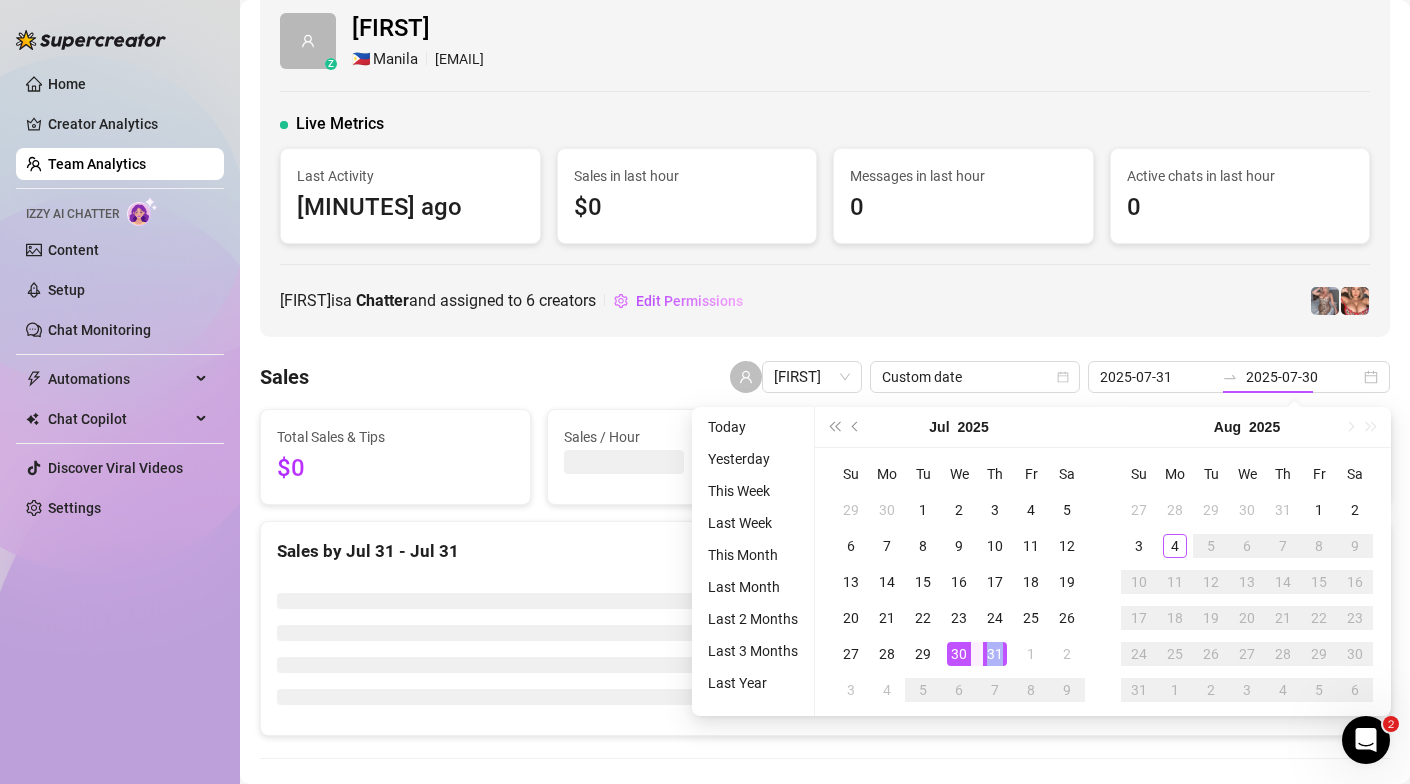 type on "2025-07-31" 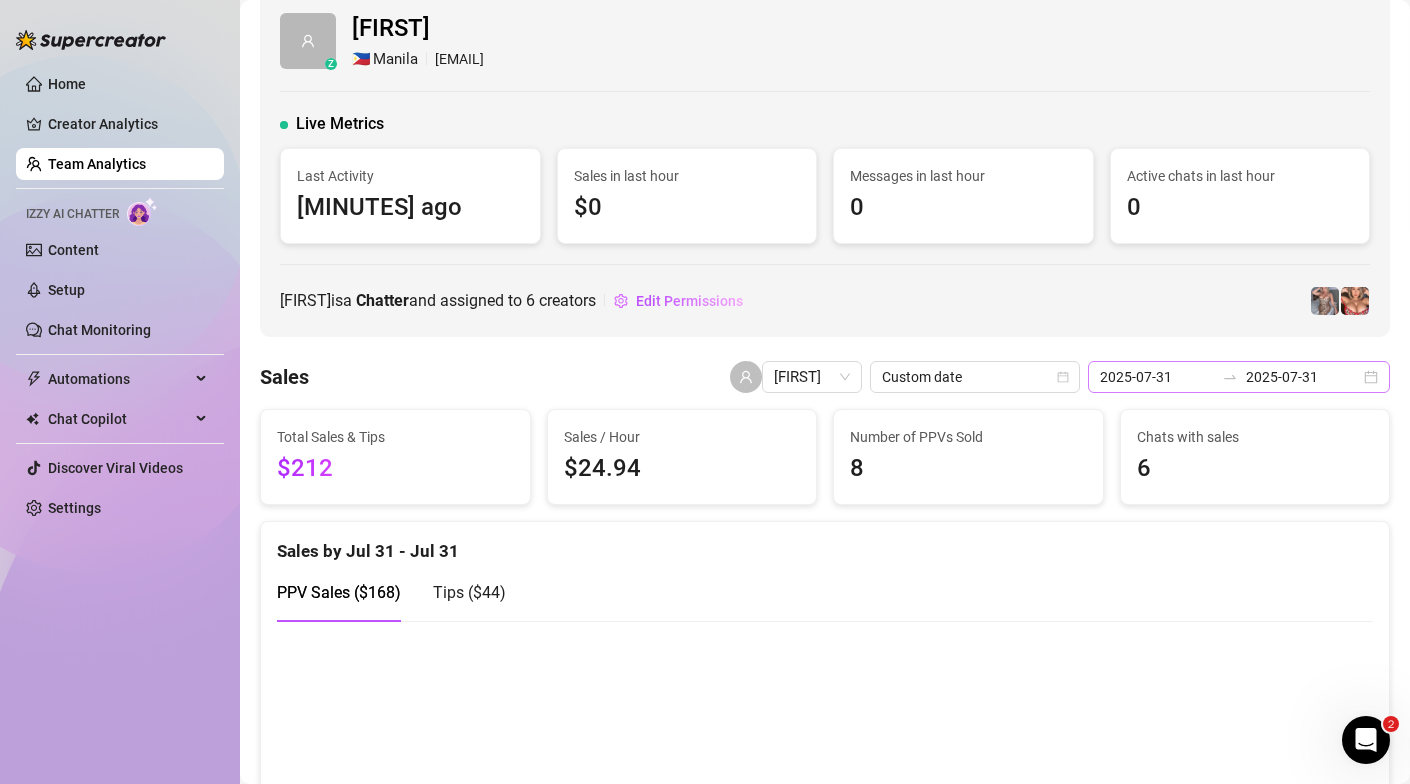 click on "2025-07-31 2025-07-31" at bounding box center (1239, 377) 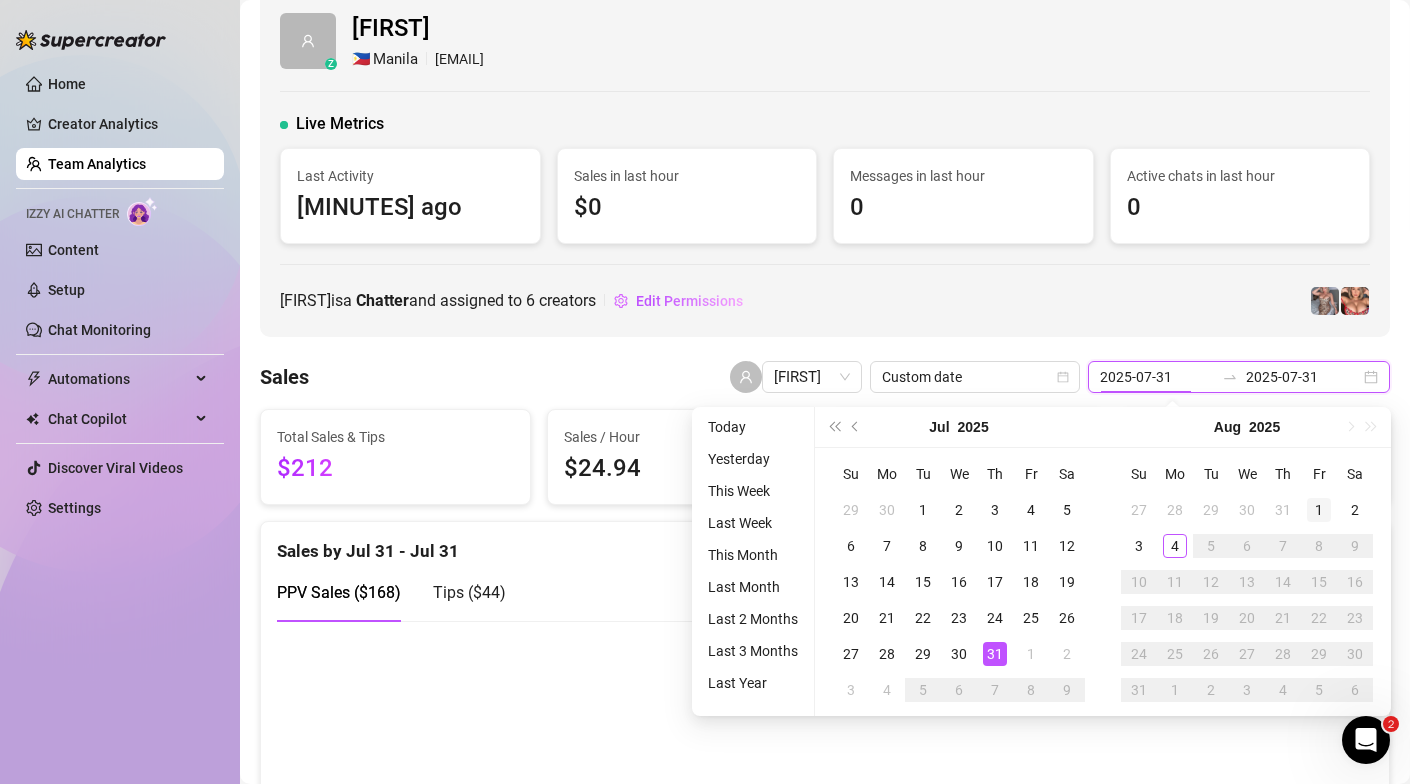 type on "2025-08-01" 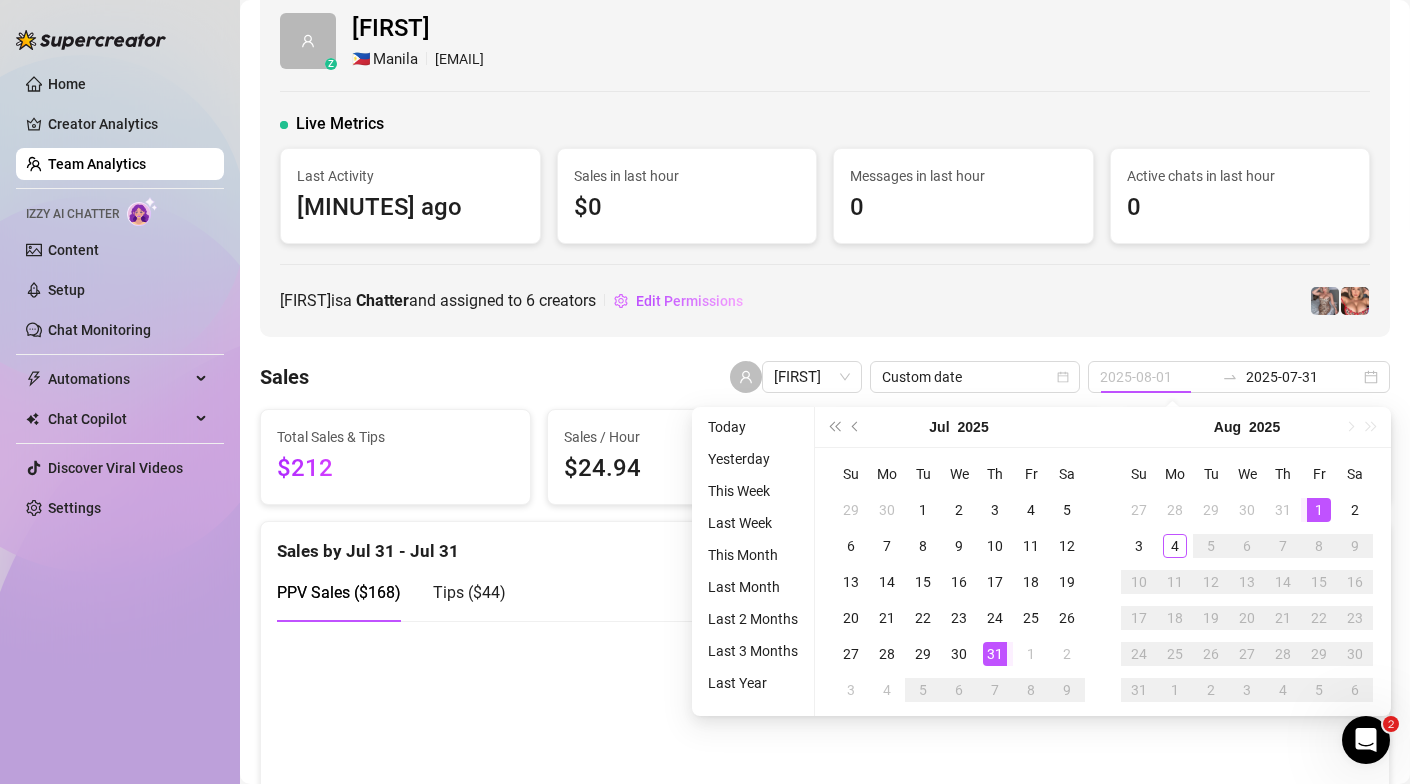 click on "1" at bounding box center (1319, 510) 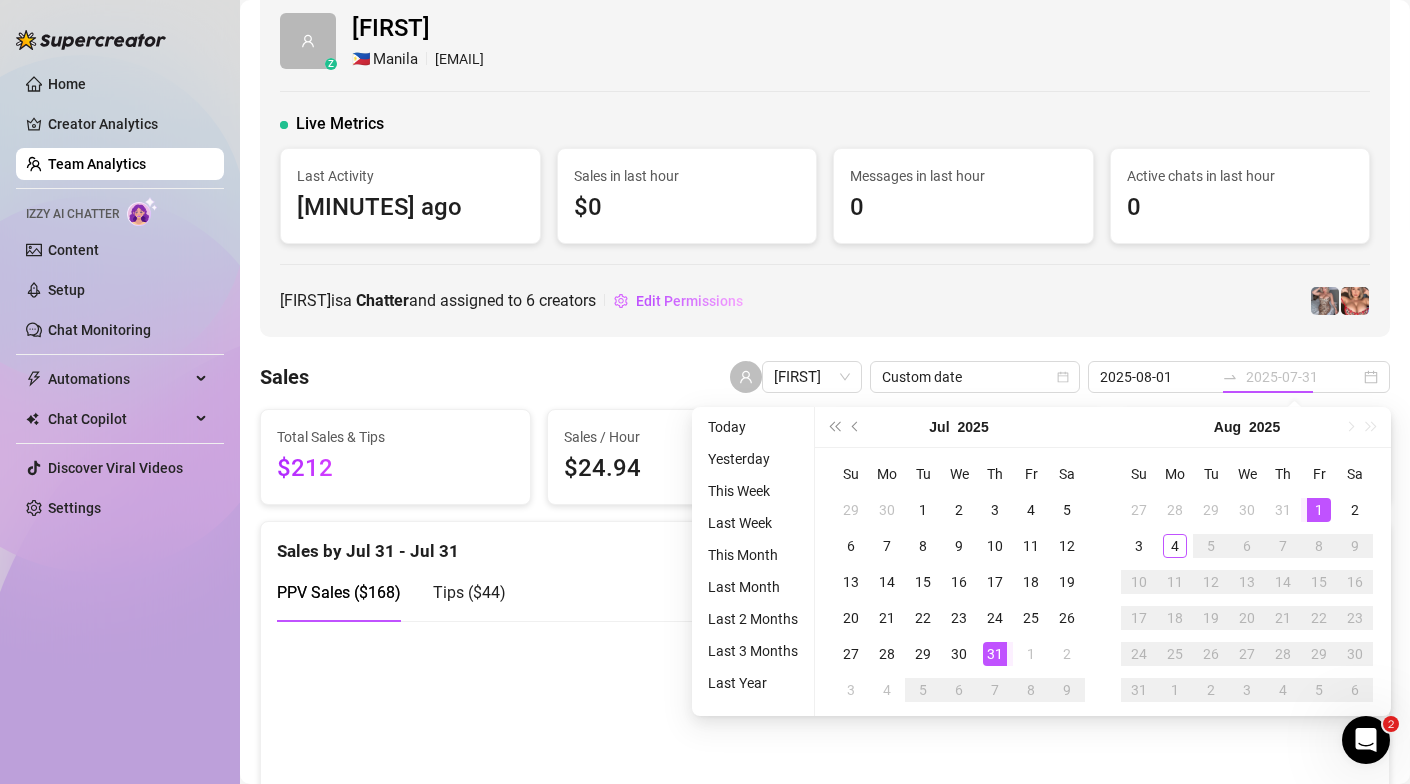 click on "1" at bounding box center [1319, 510] 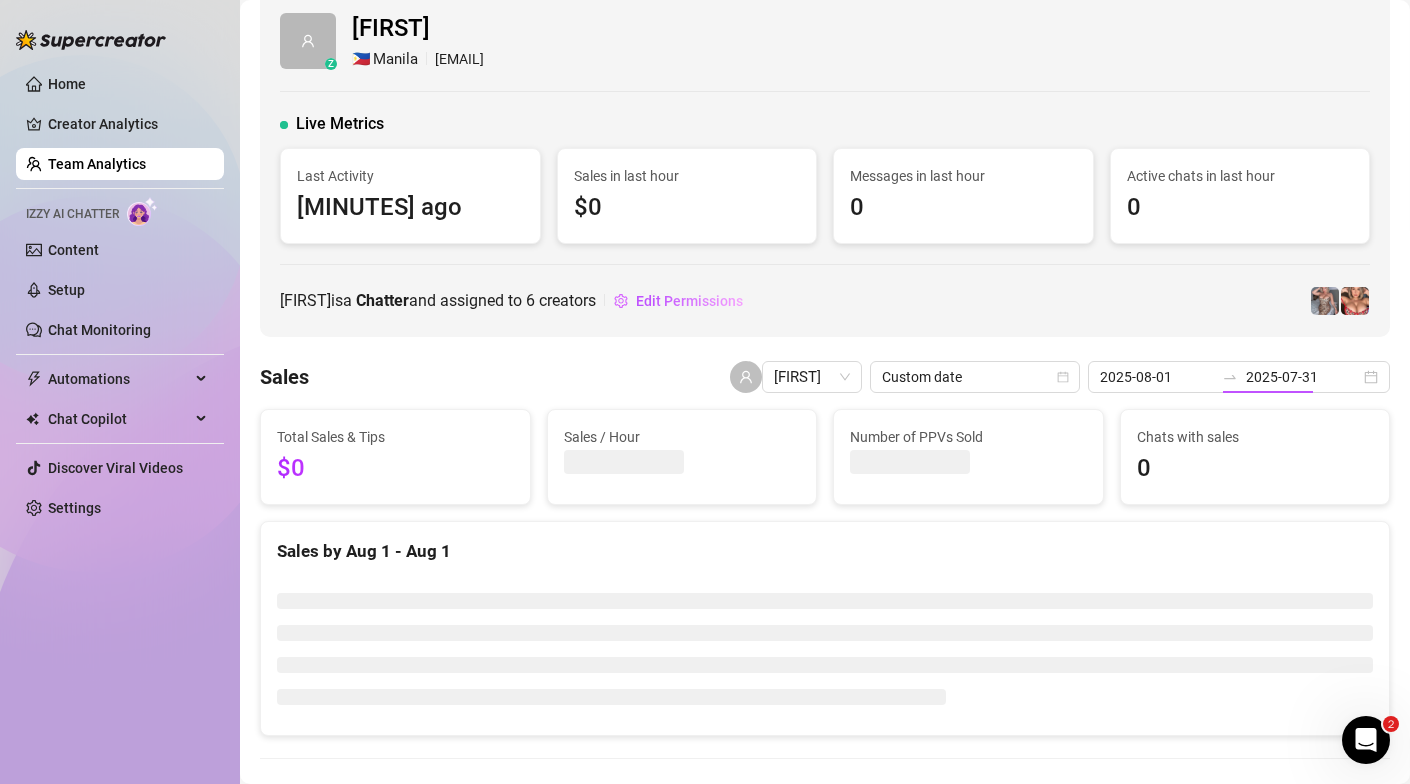 type on "2025-08-01" 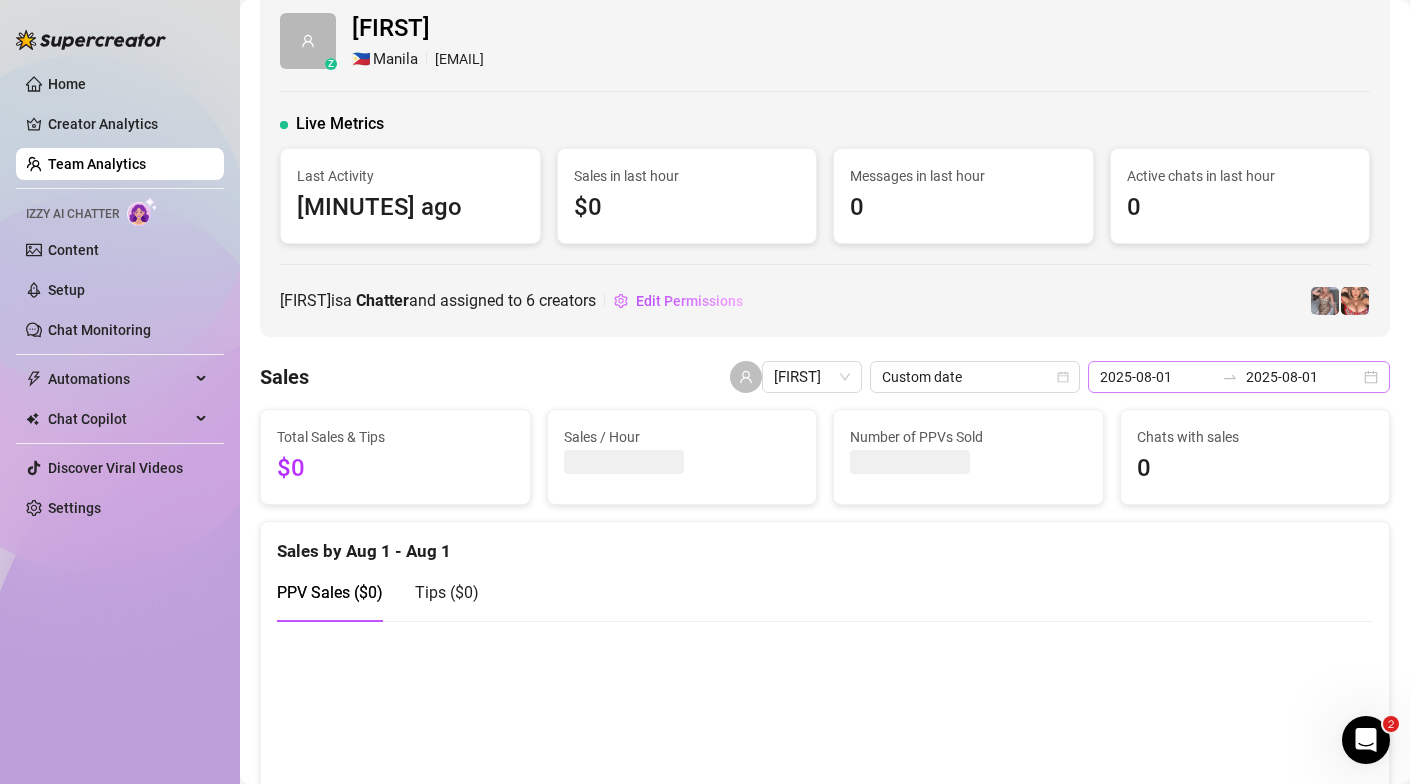 click on "2025-08-01 2025-08-01" at bounding box center (1239, 377) 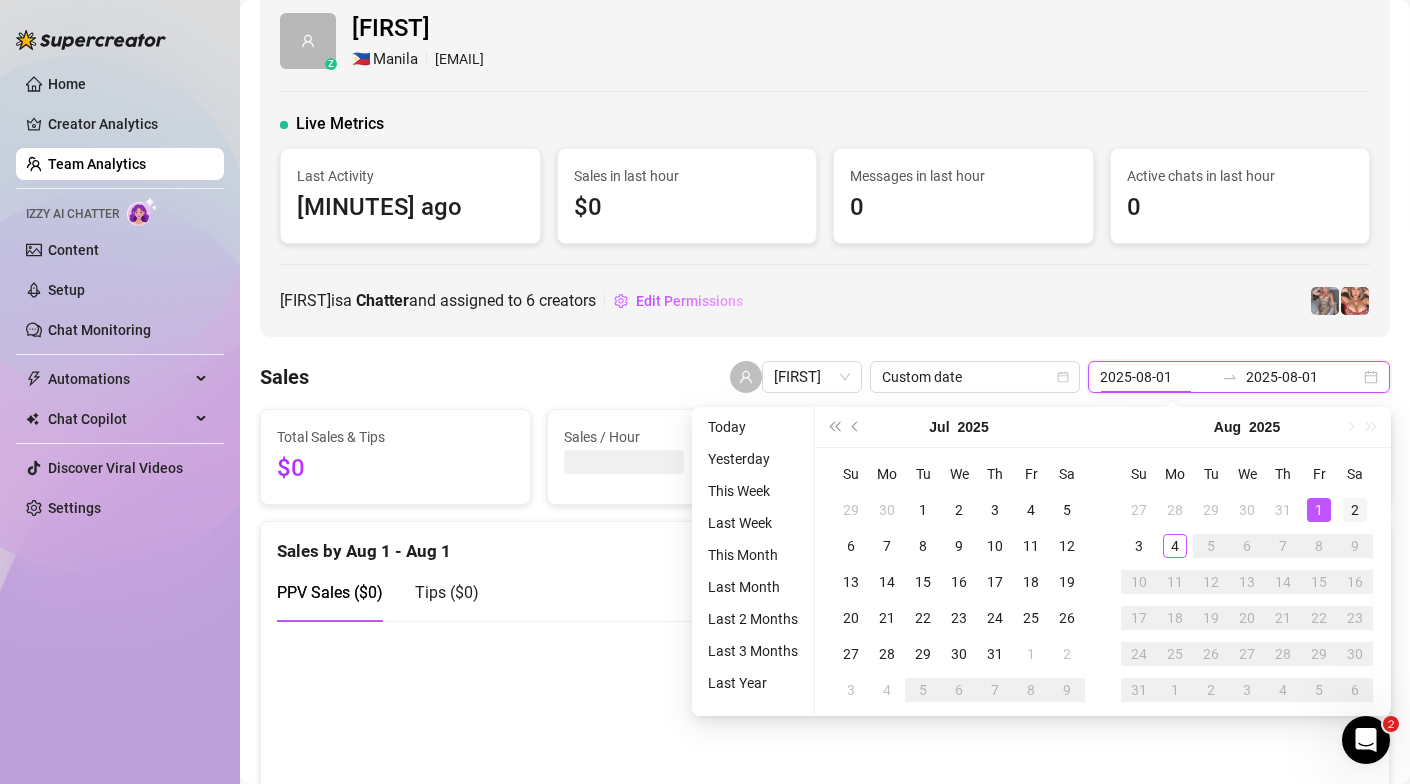 type on "2025-08-02" 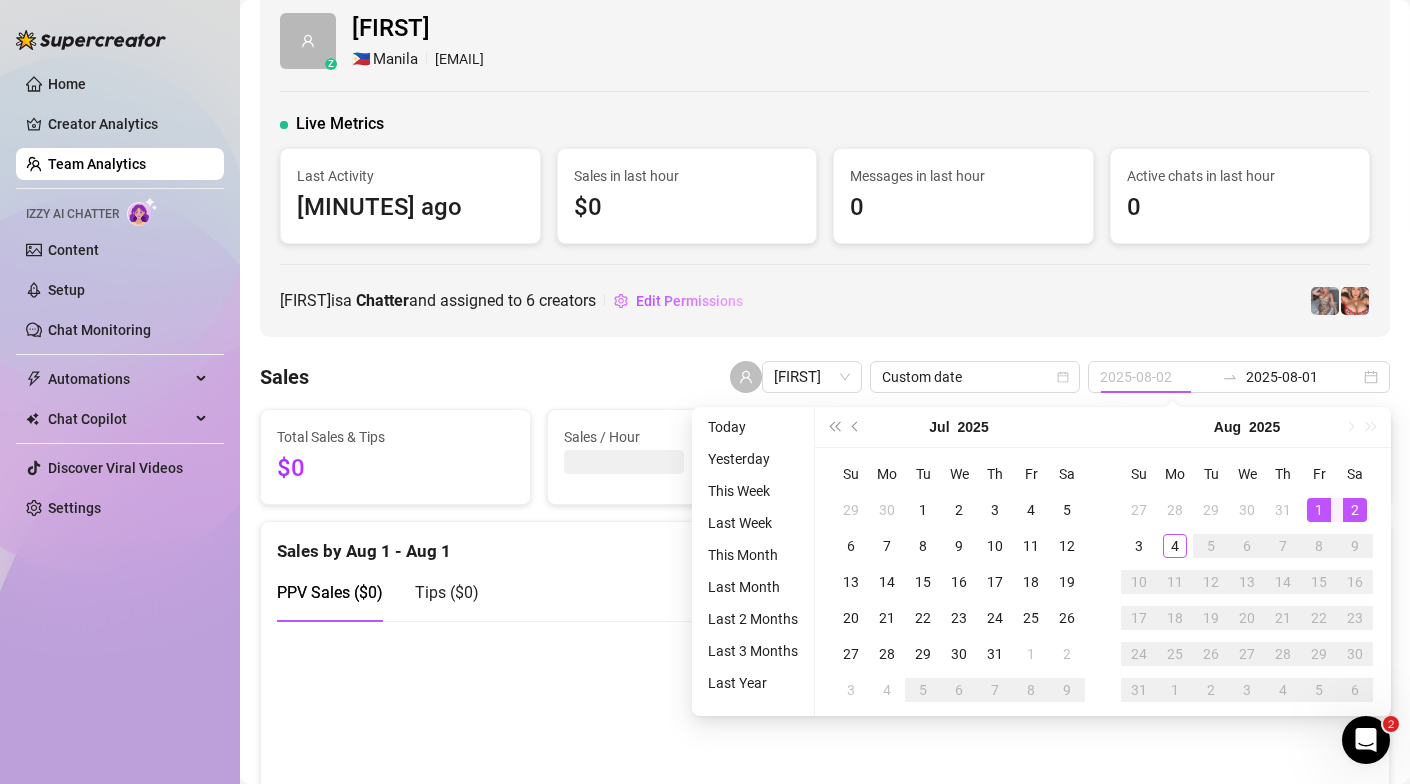 click on "2" at bounding box center [1355, 510] 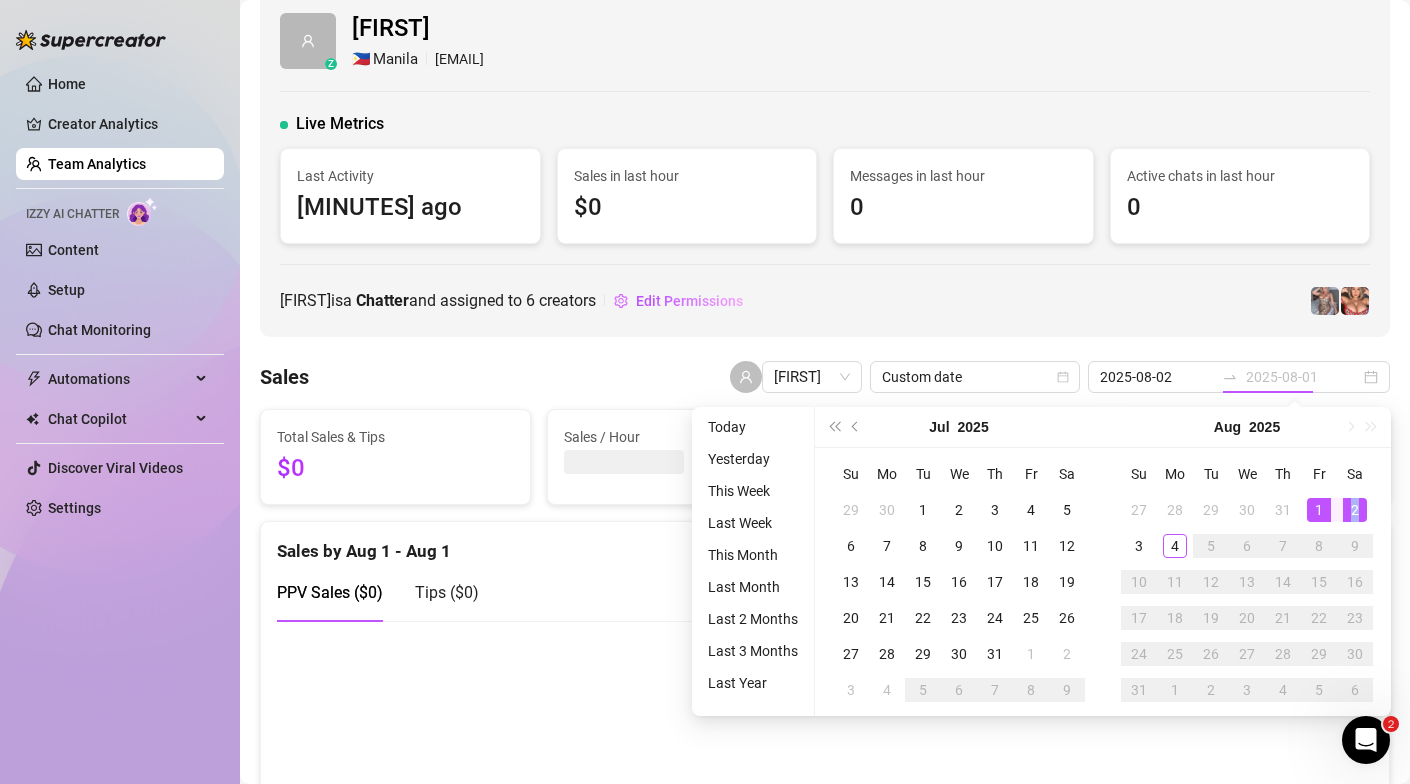 type on "2025-08-02" 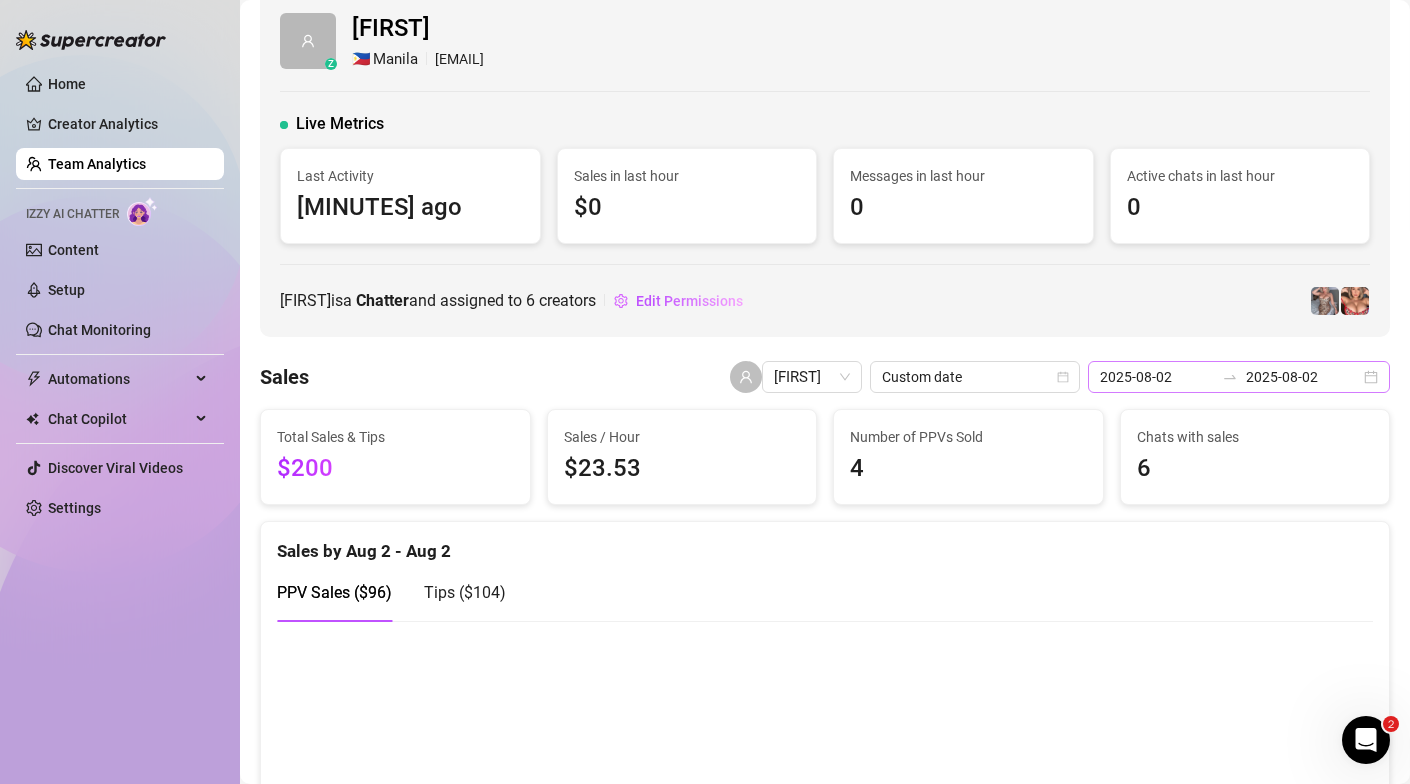 click on "[YYYY]-[MM]-[DD] [YYYY]-[MM]-[DD]" at bounding box center (1239, 377) 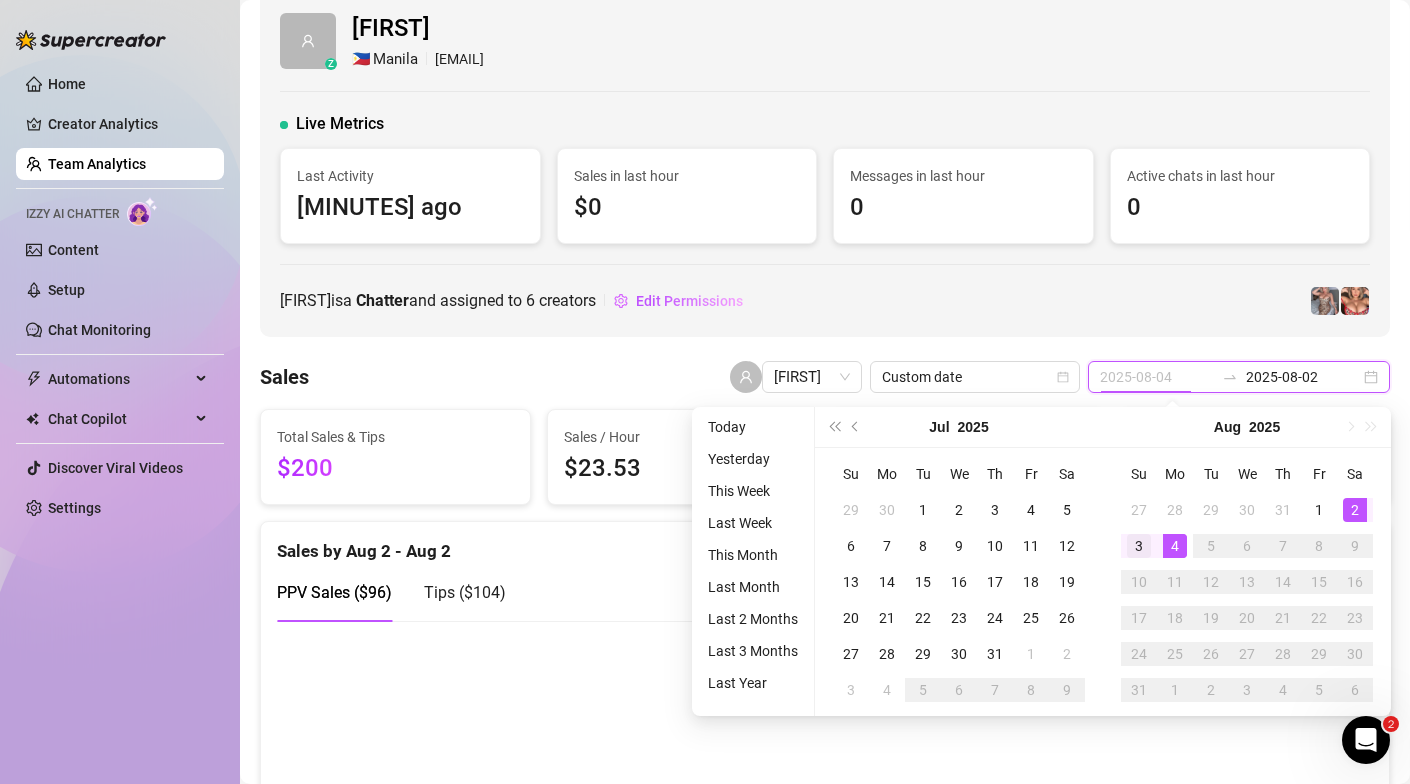 type on "2025-08-03" 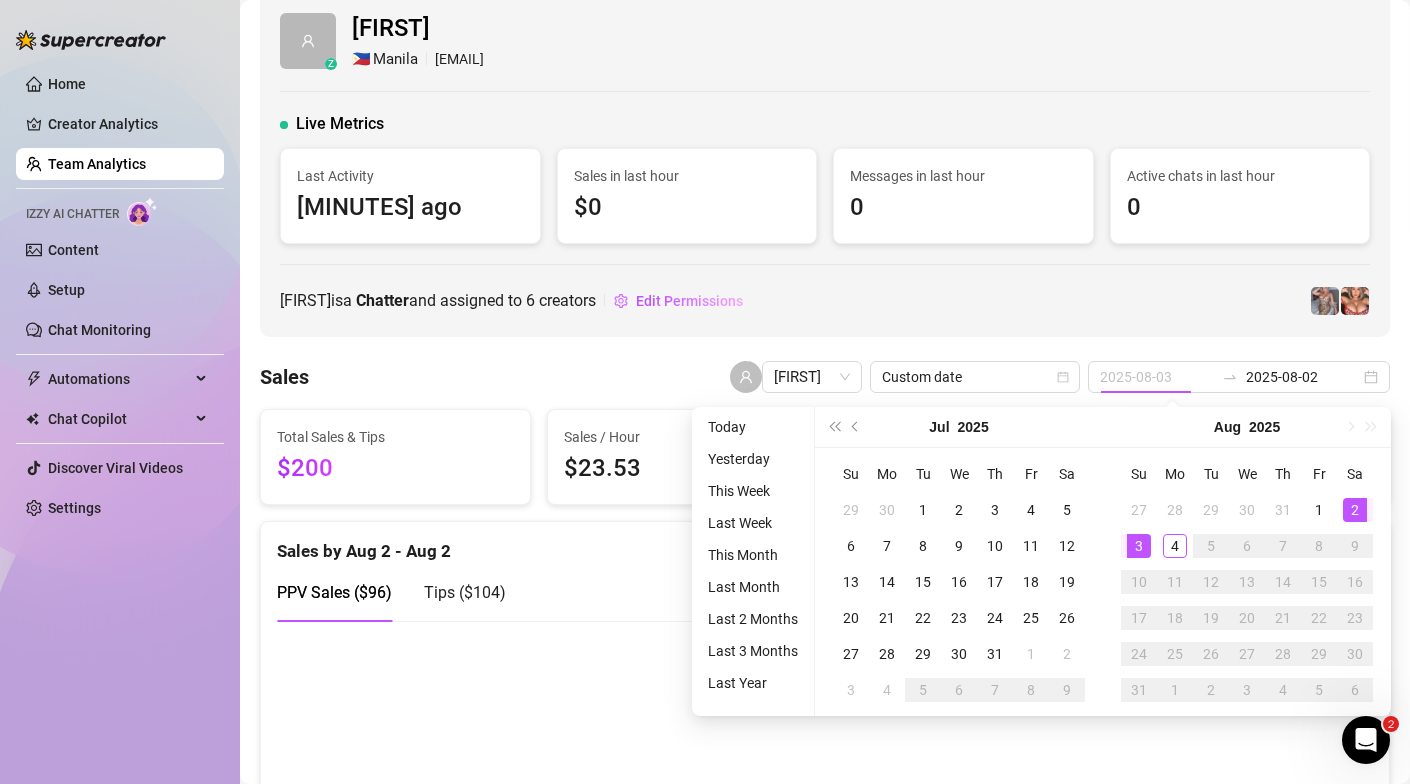 click on "3" at bounding box center [1139, 546] 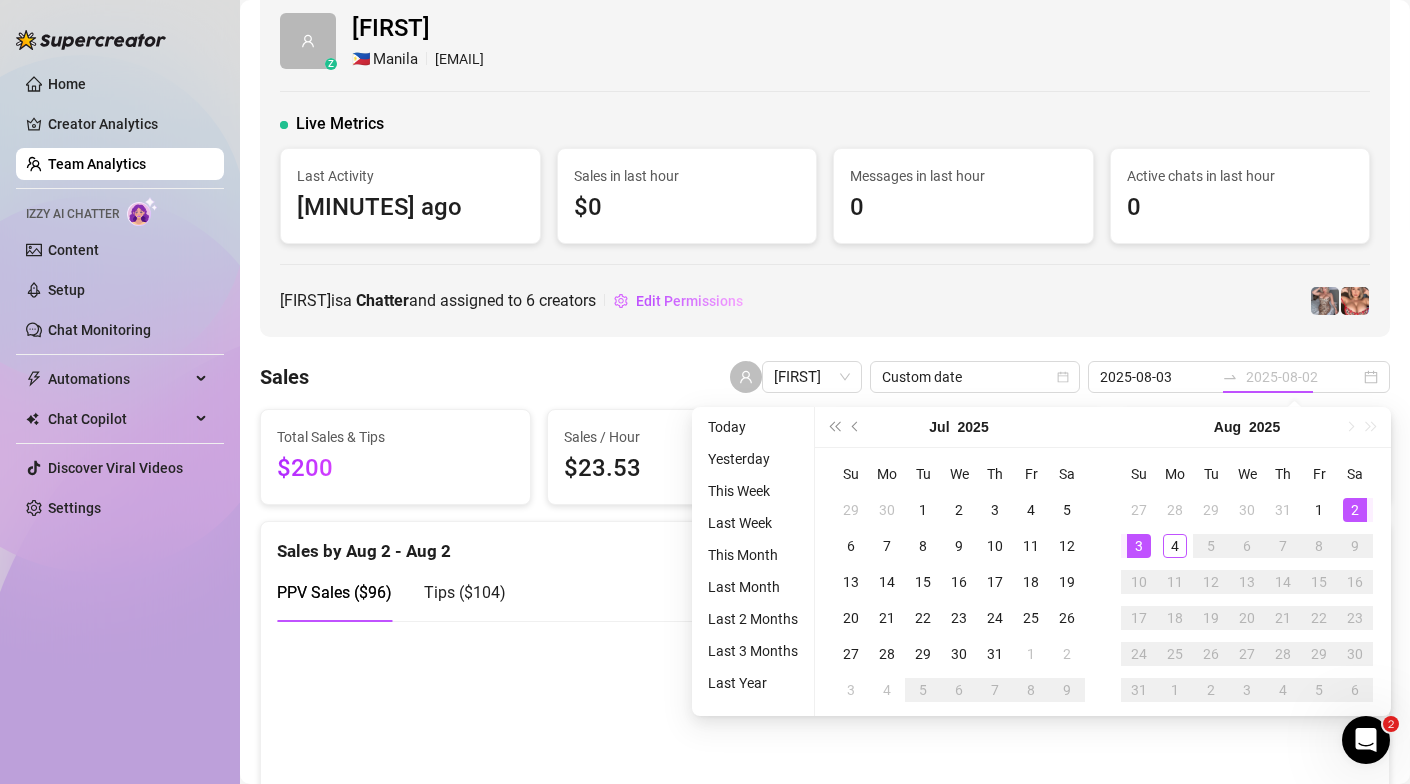 click on "3" at bounding box center [1139, 546] 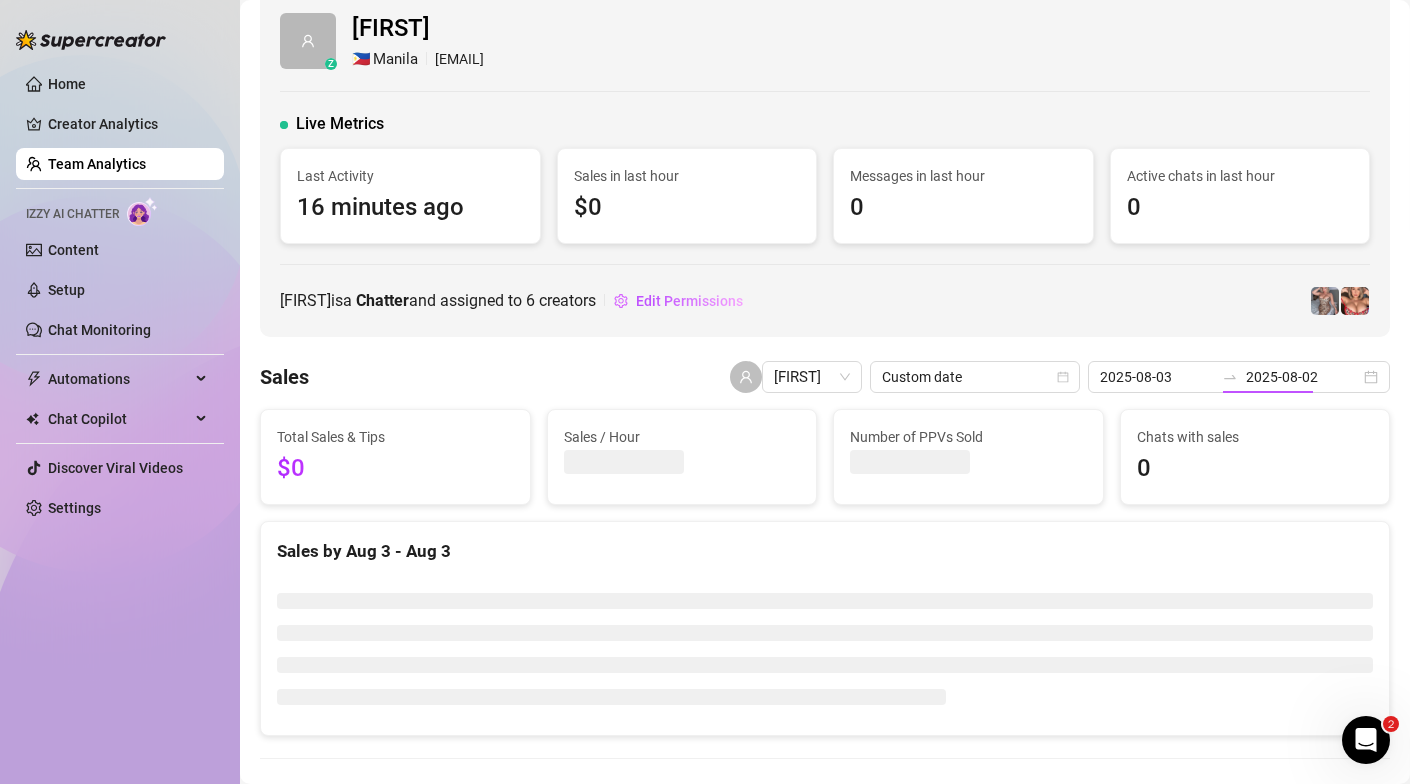 type on "2025-08-03" 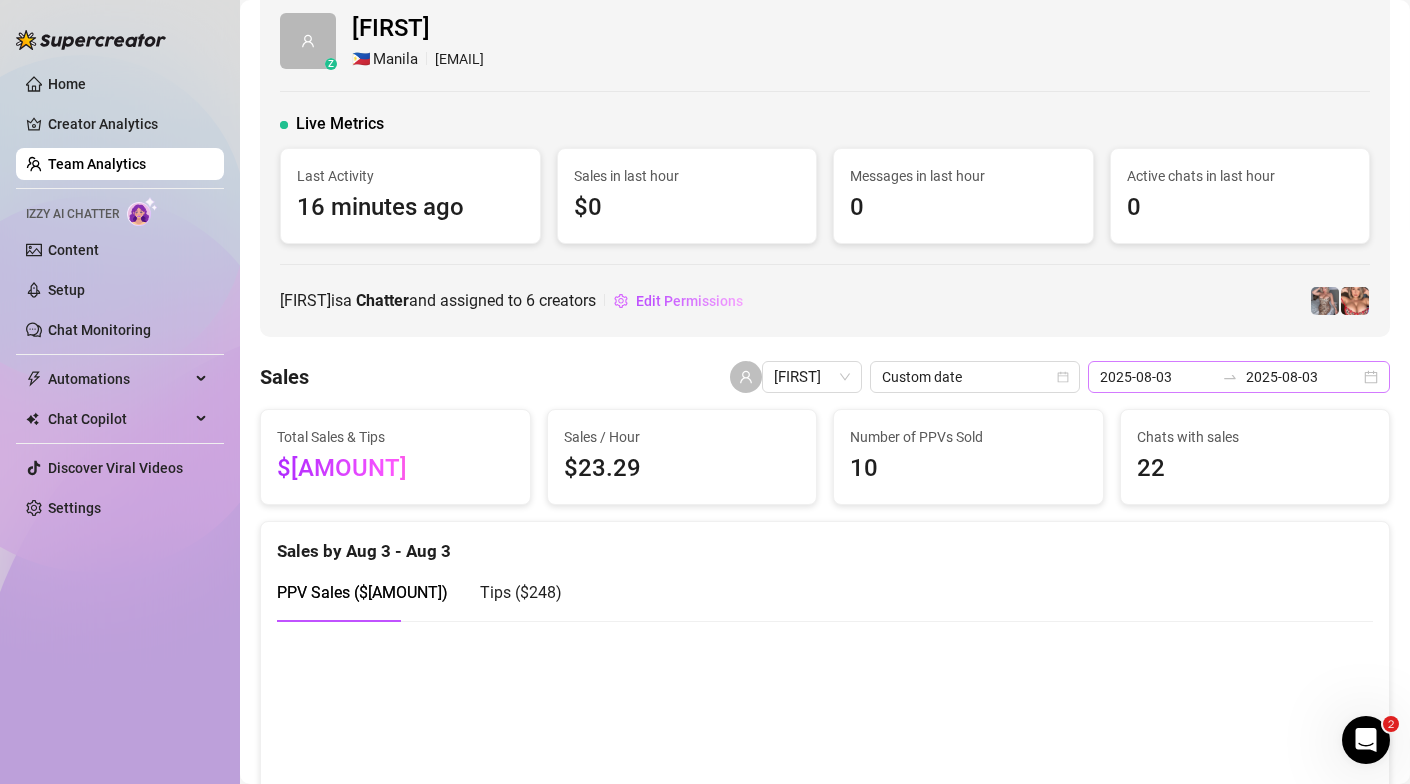 click on "[YYYY]-[MM]-[DD] [YYYY]-[MM]-[DD]" at bounding box center (1239, 377) 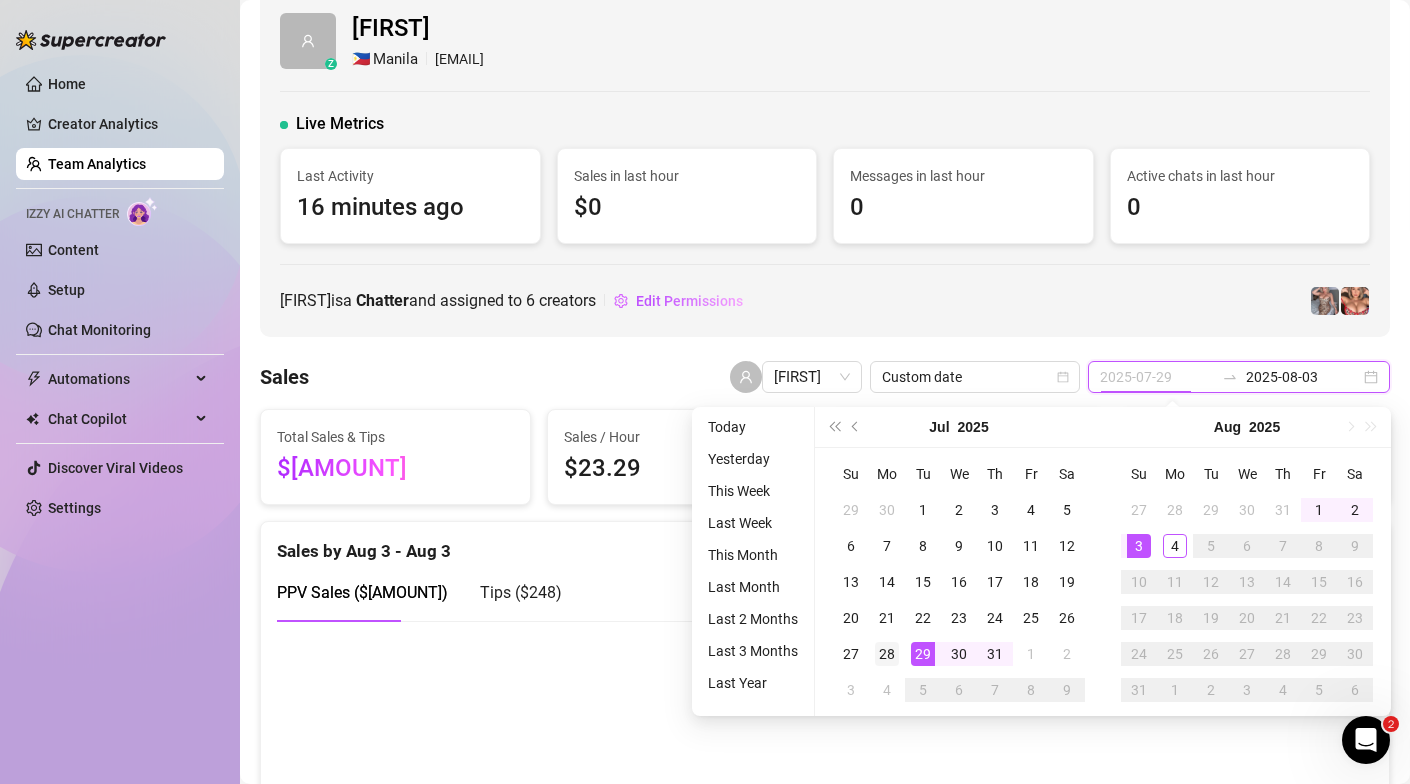 type on "2025-07-28" 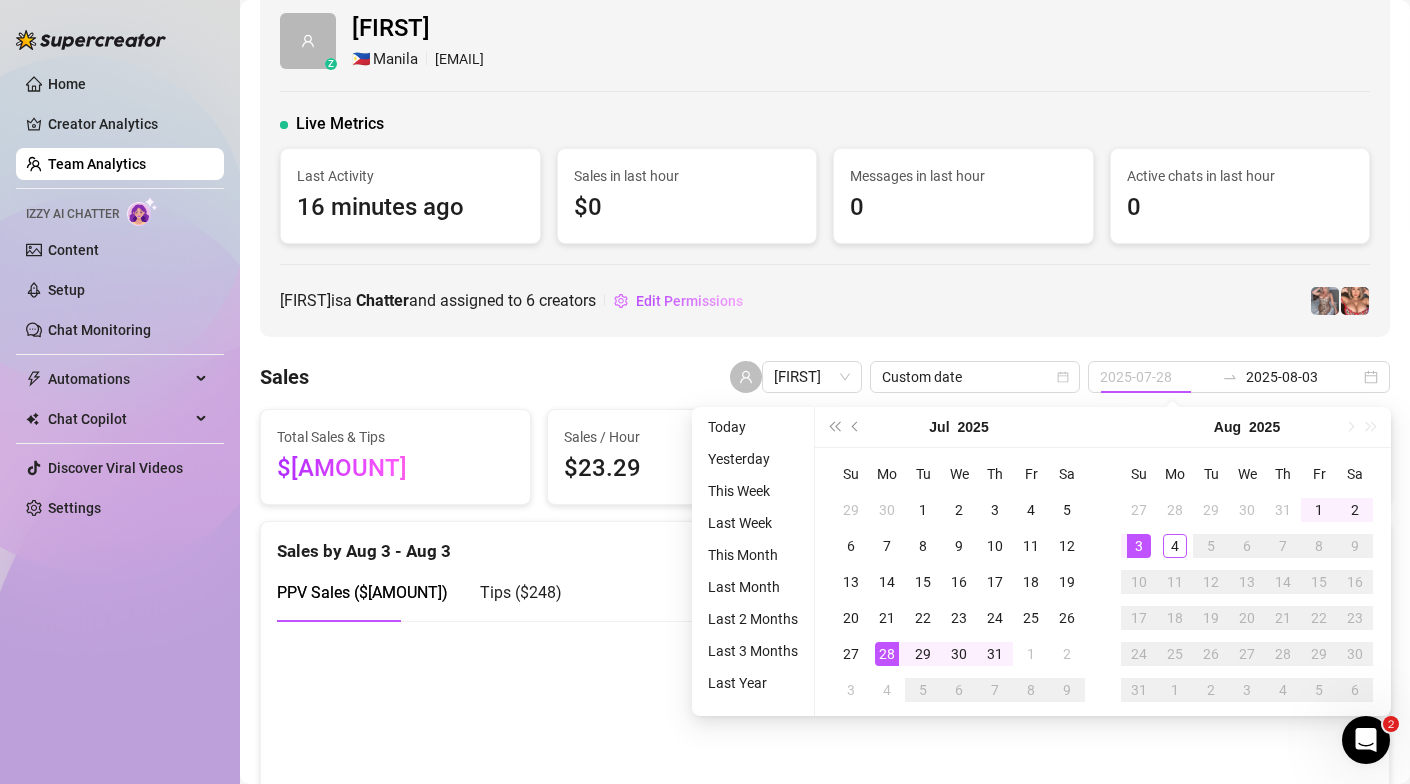 click on "28" at bounding box center (887, 654) 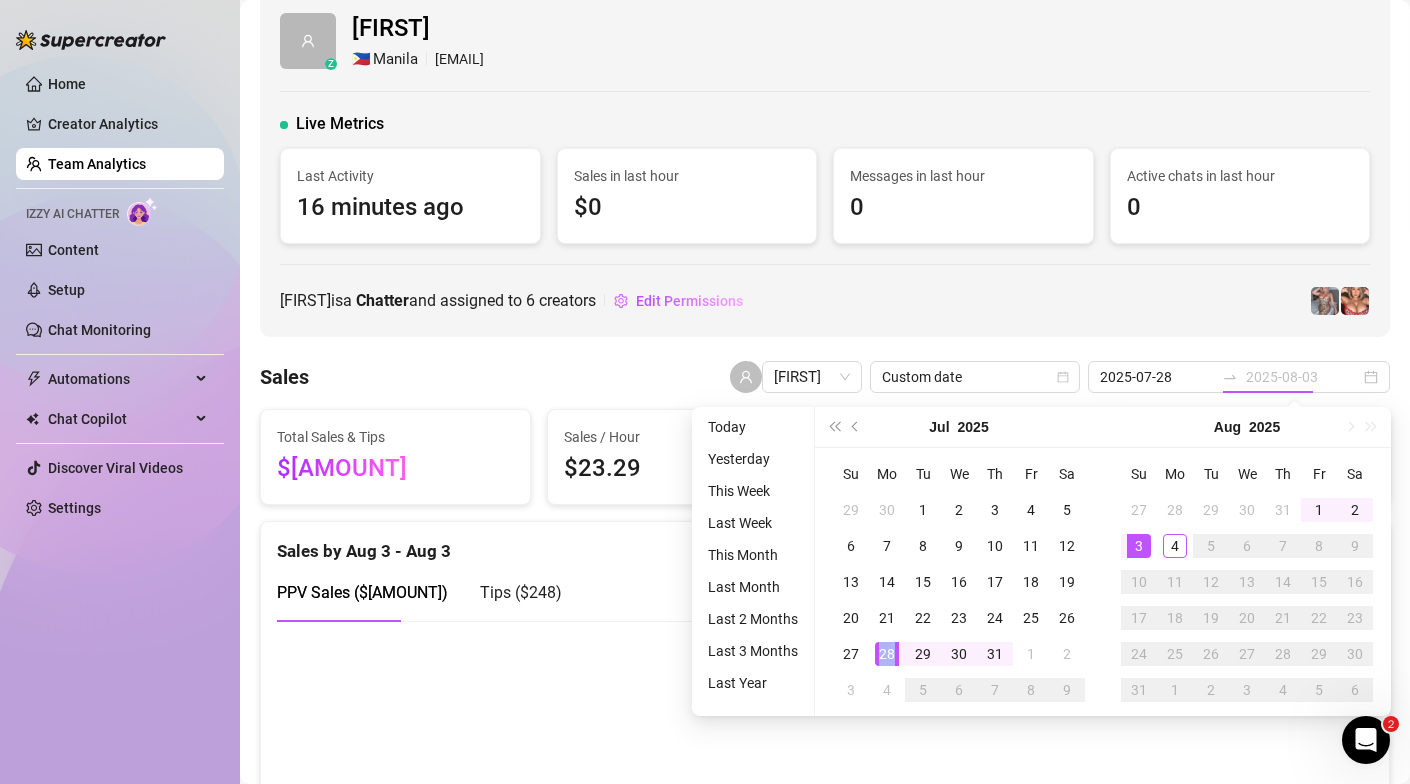 click on "28" at bounding box center (887, 654) 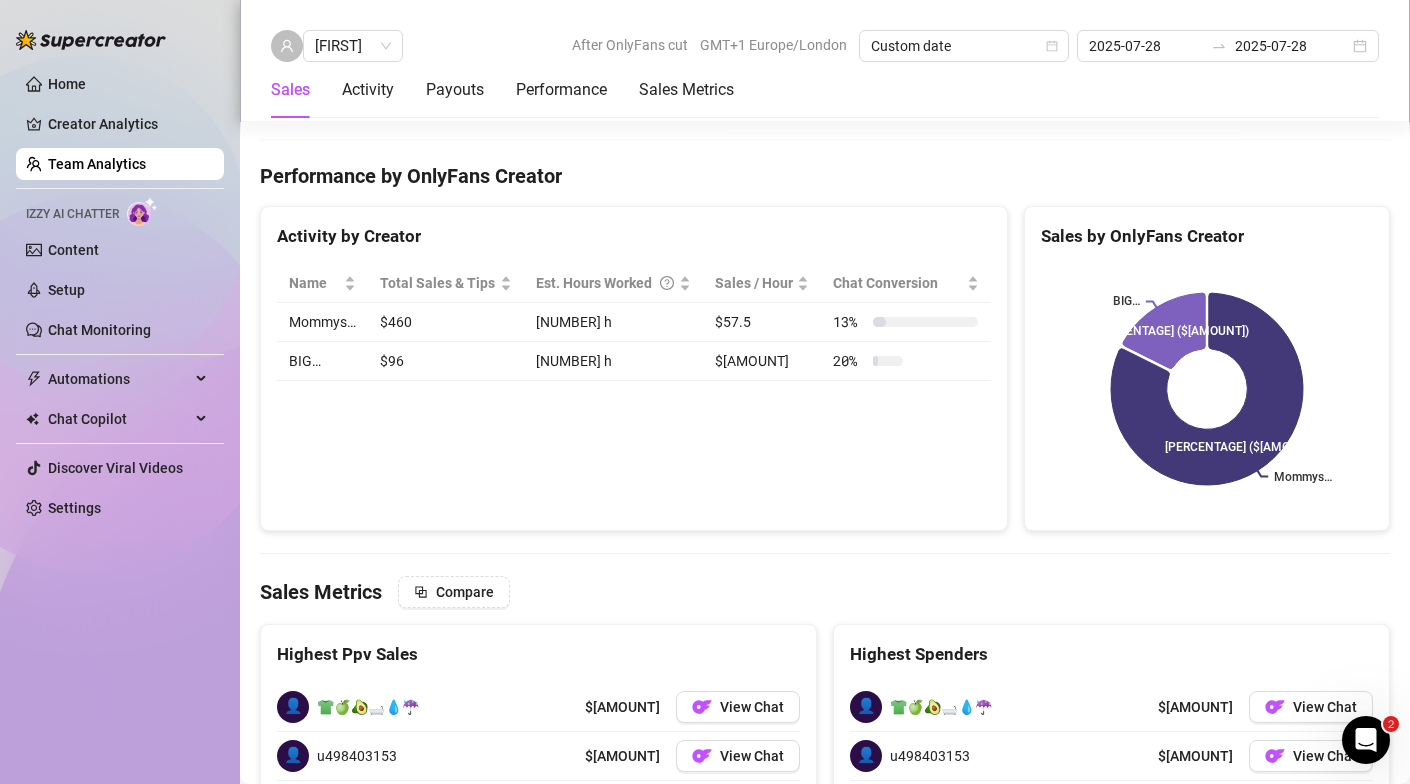 scroll, scrollTop: 2801, scrollLeft: 0, axis: vertical 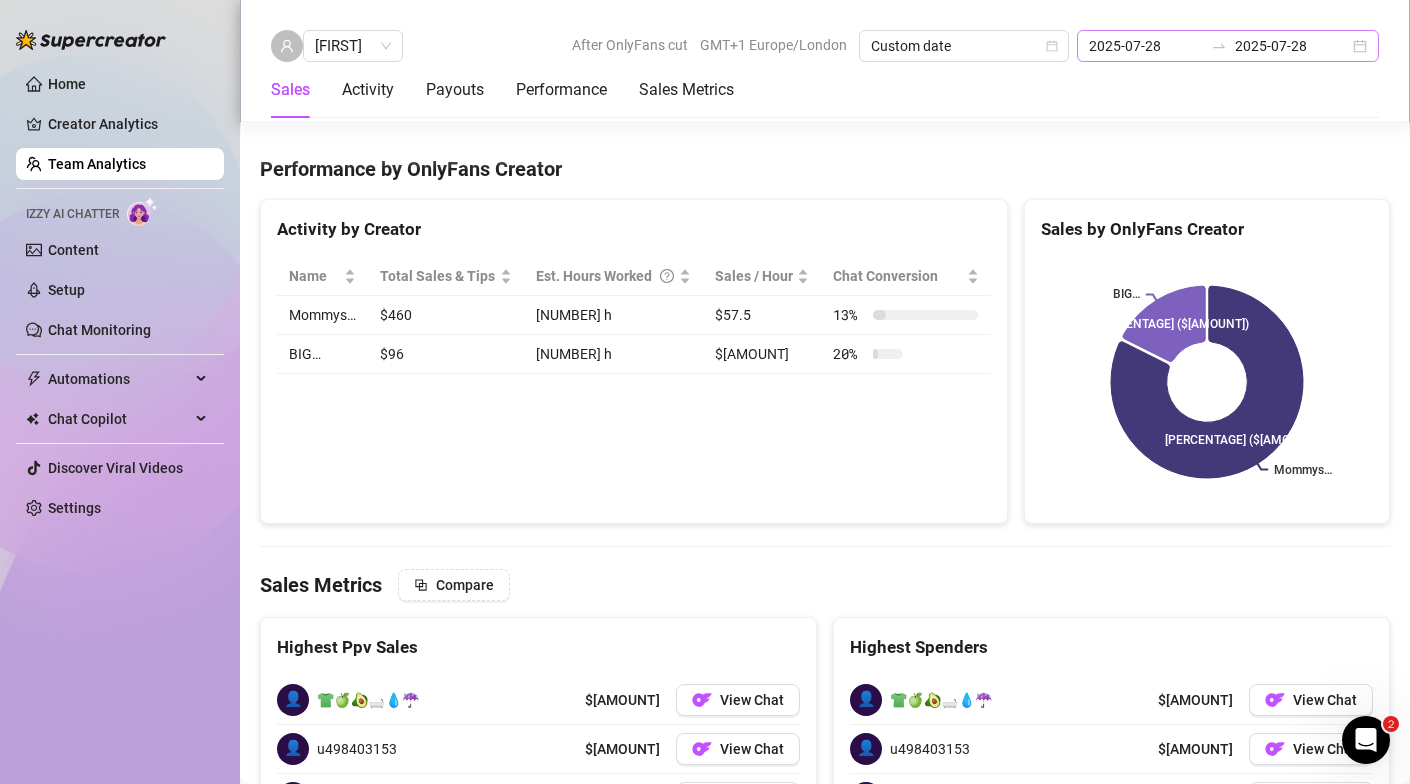 click on "[YYYY]-[MM]-[DD] [YYYY]-[MM]-[DD]" at bounding box center [1228, 46] 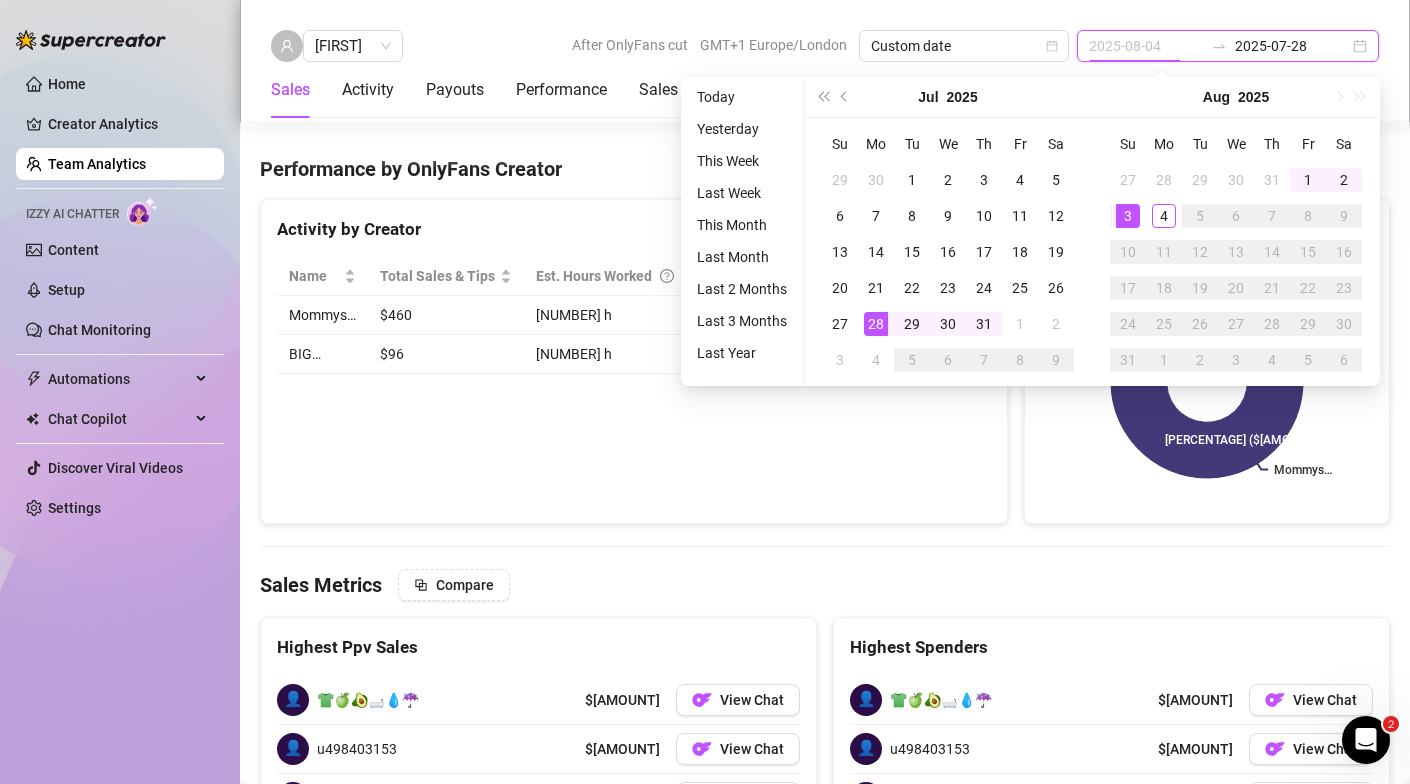 type on "2025-08-03" 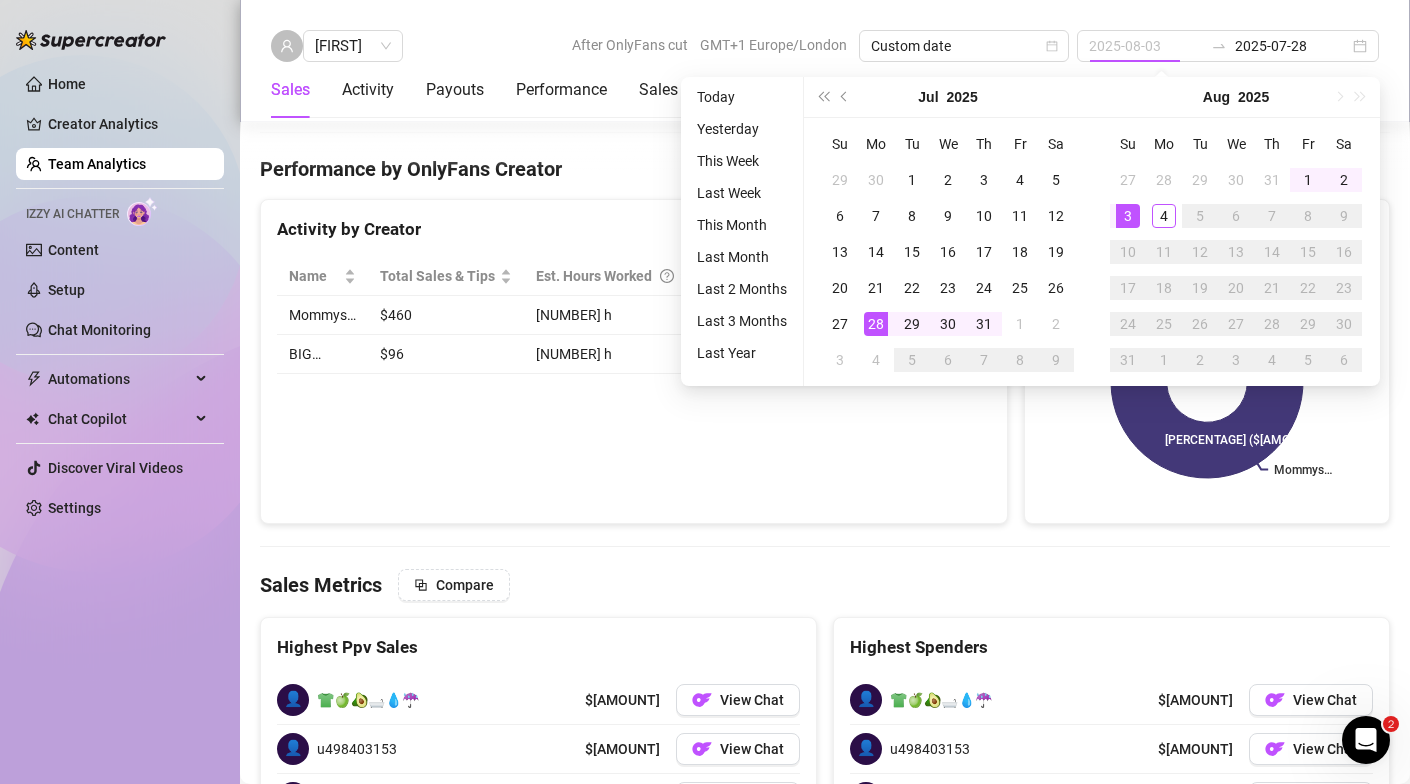 click on "3" at bounding box center (1128, 216) 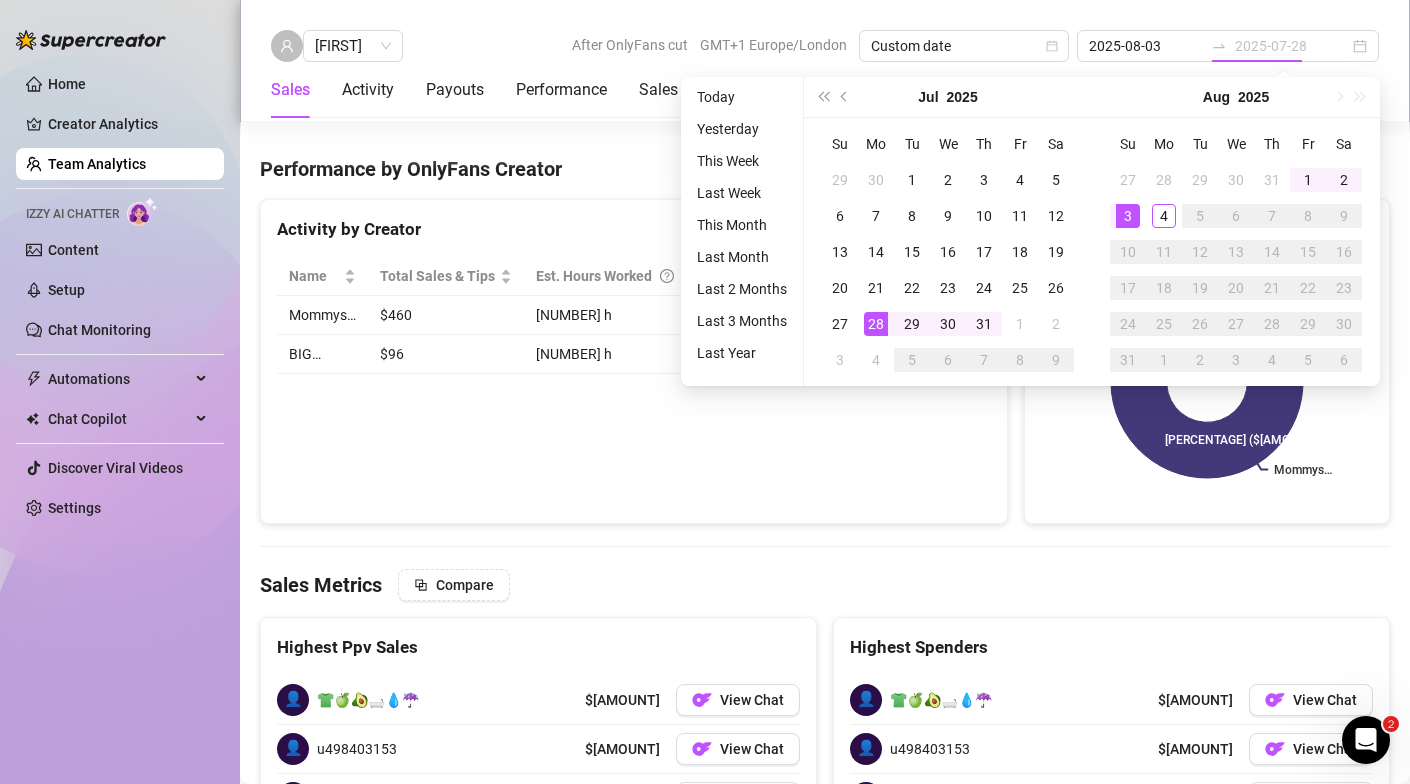 click on "3" at bounding box center [1128, 216] 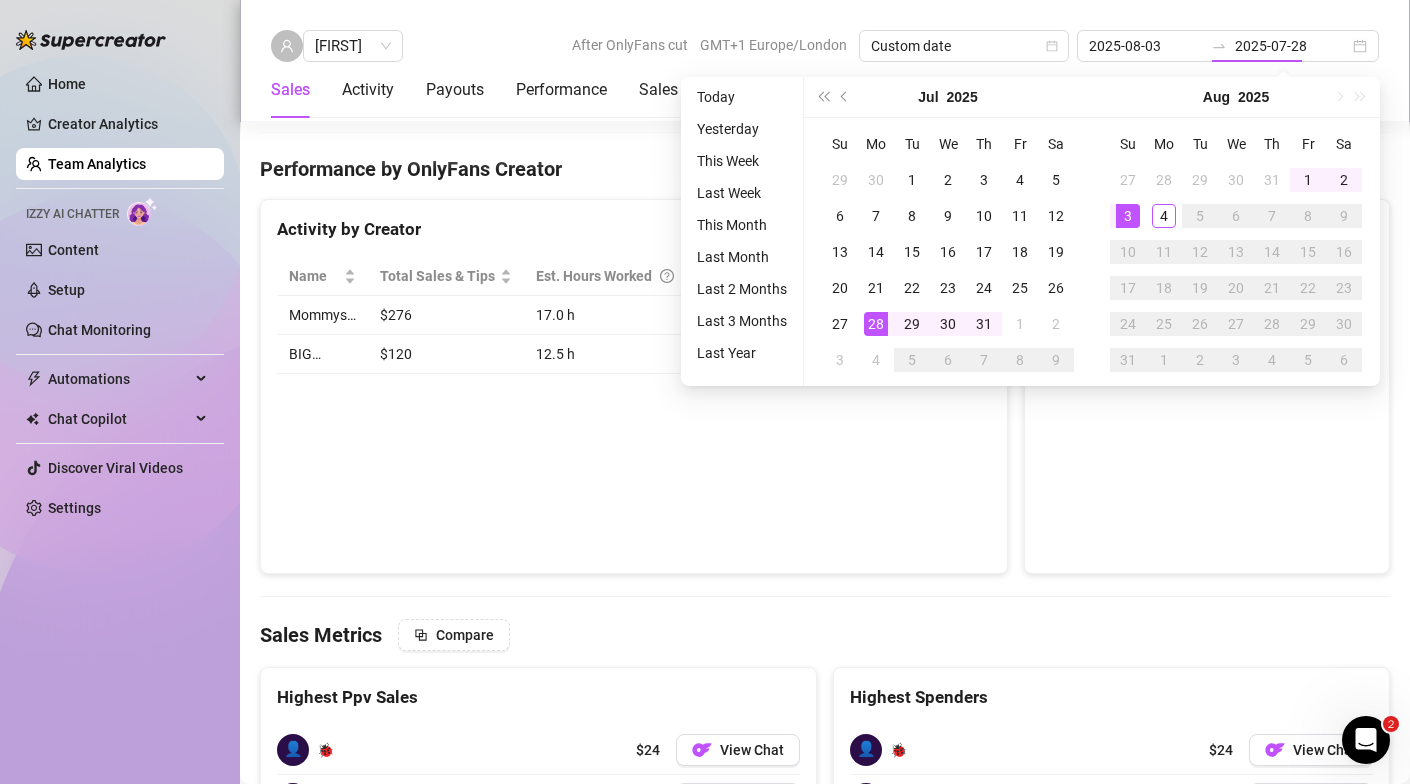 type on "2025-08-03" 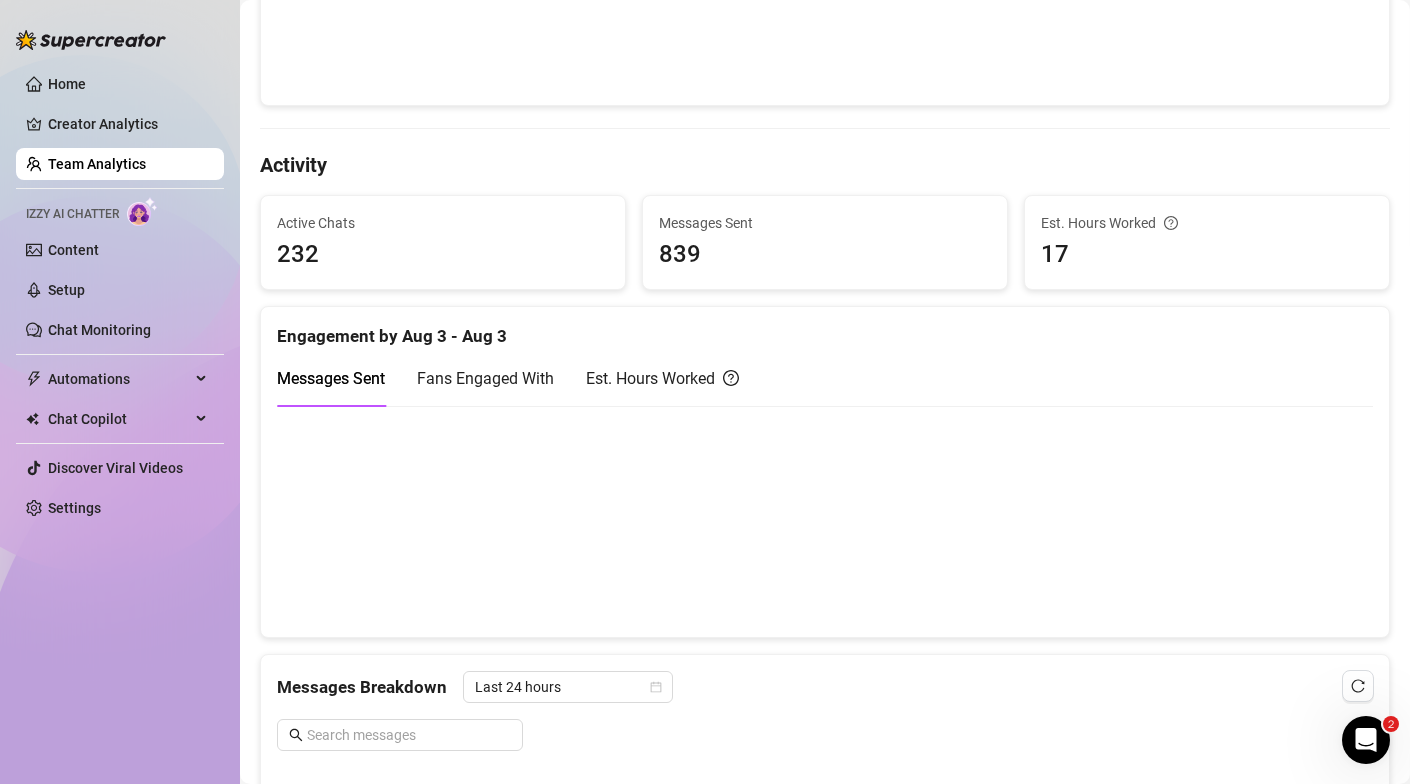 scroll, scrollTop: 0, scrollLeft: 0, axis: both 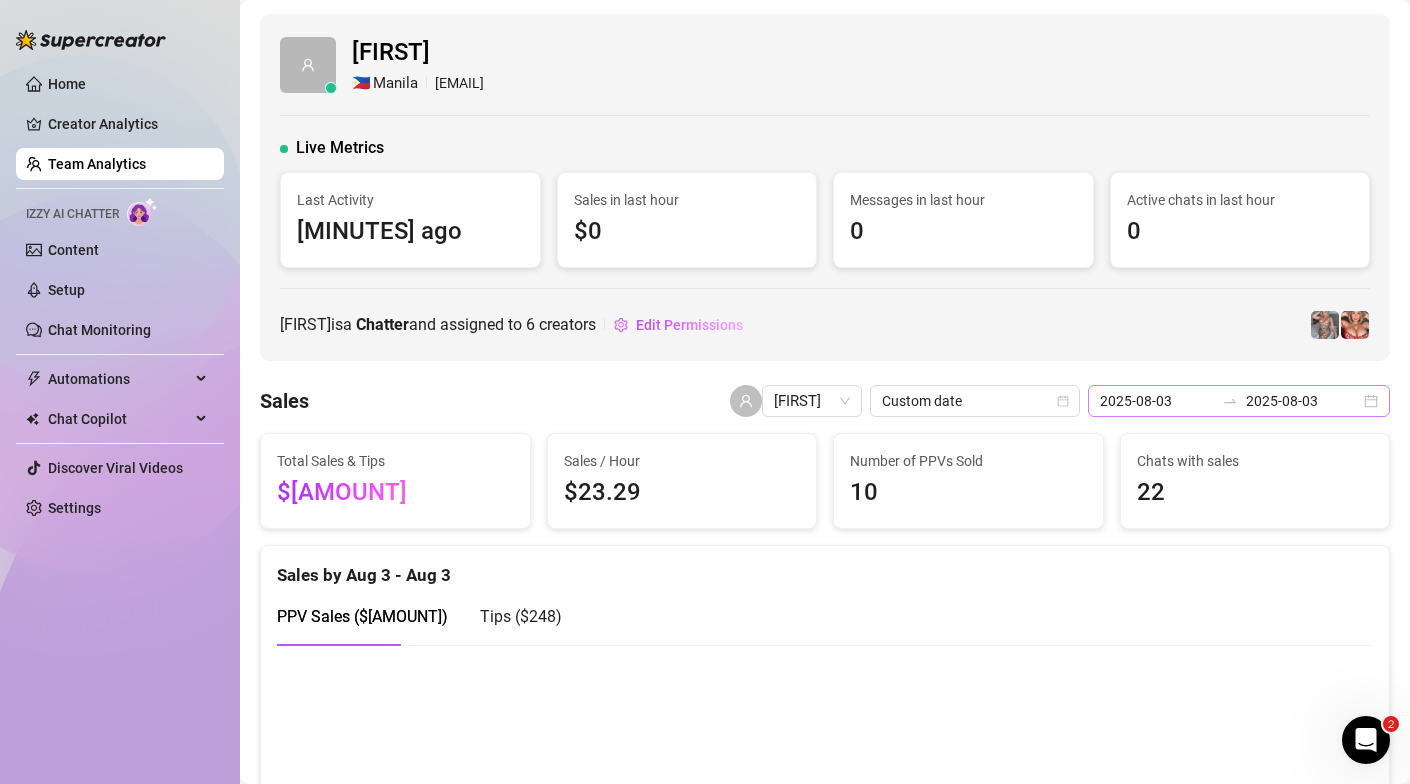 click on "[YYYY]-[MM]-[DD] [YYYY]-[MM]-[DD]" at bounding box center (1239, 401) 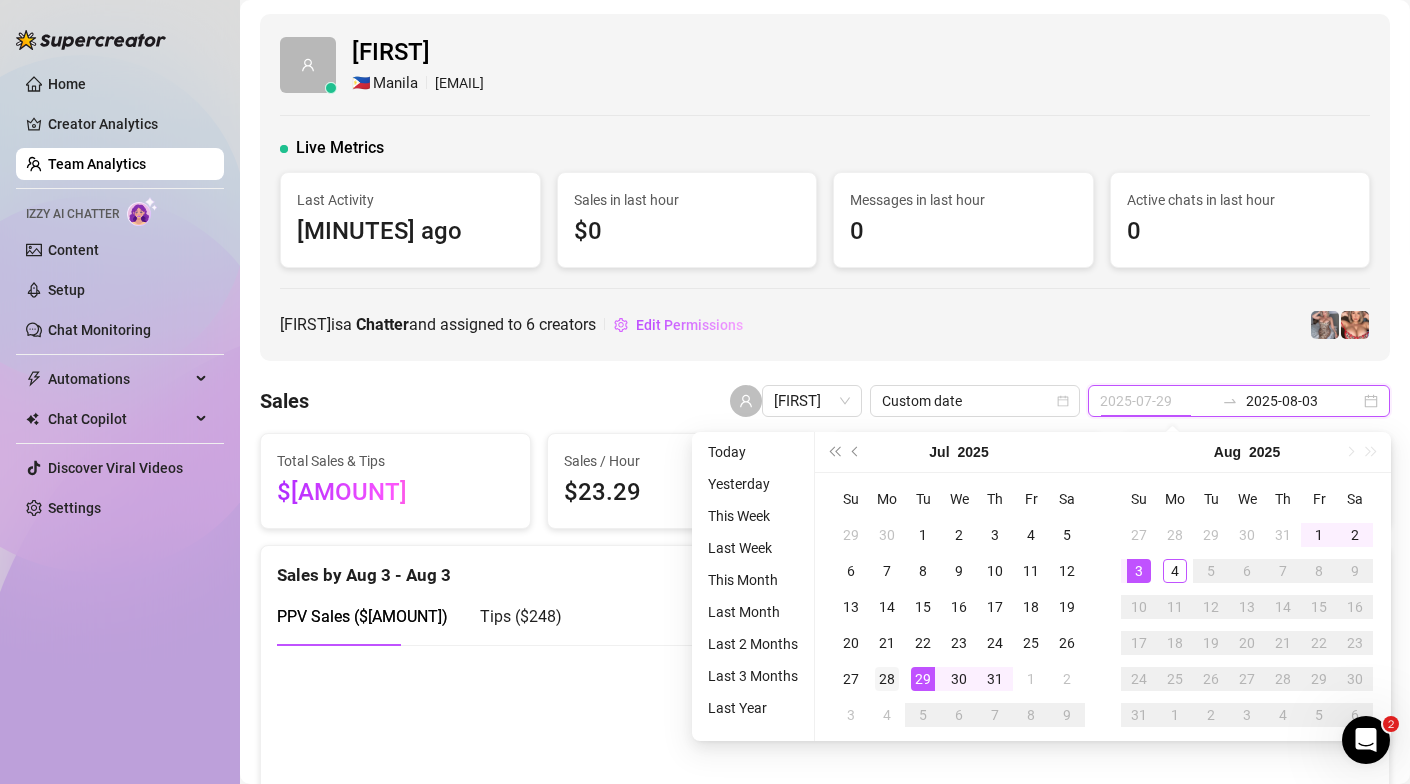 type on "2025-07-28" 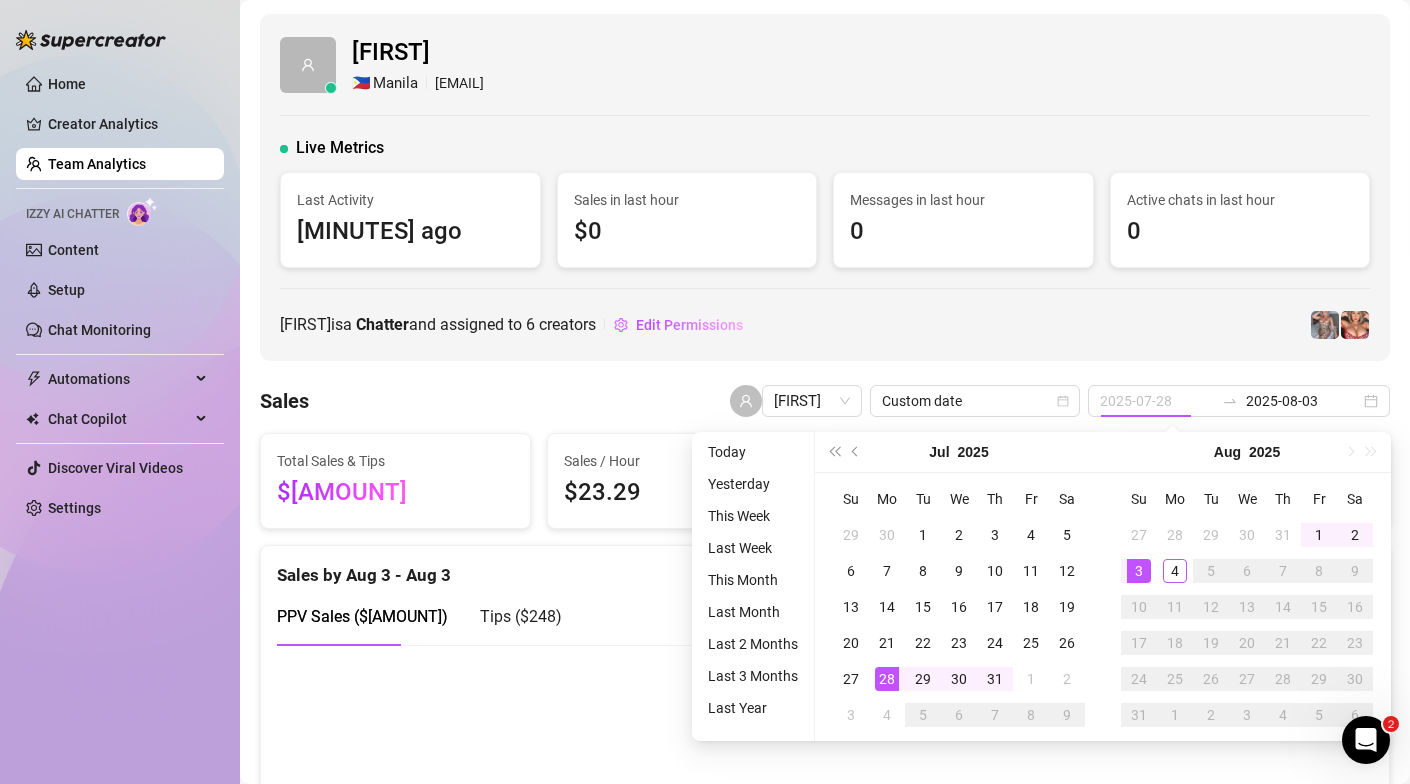 click on "28" at bounding box center [887, 679] 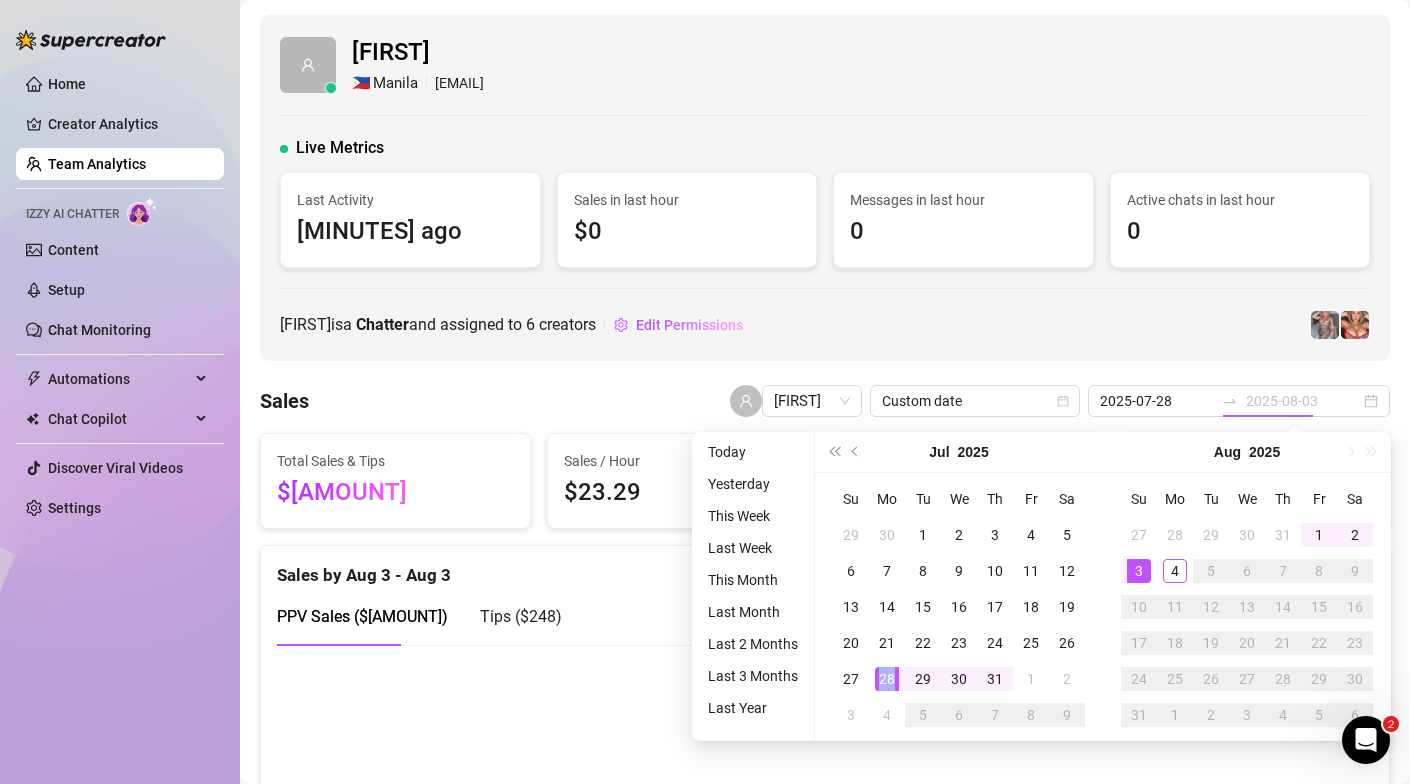 click on "28" at bounding box center (887, 679) 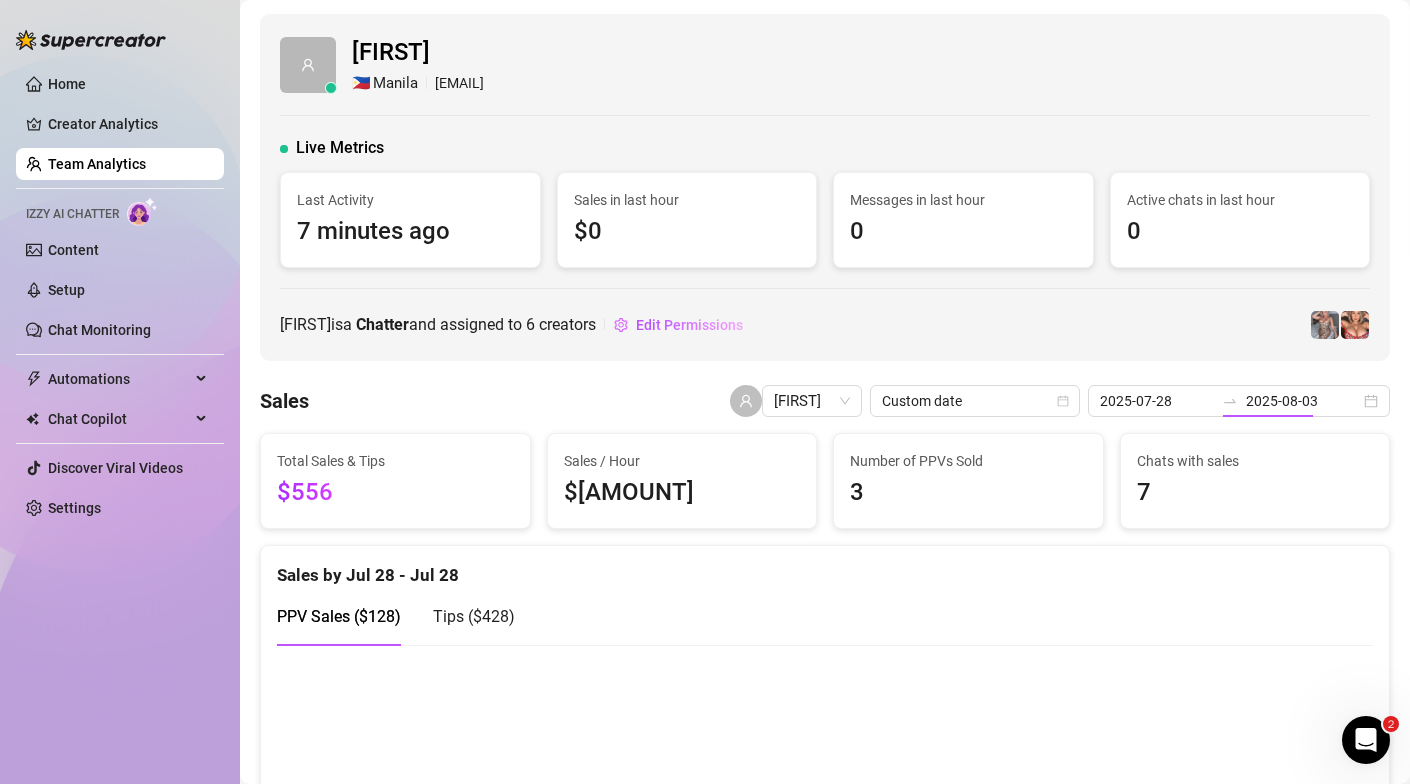 type on "2025-07-28" 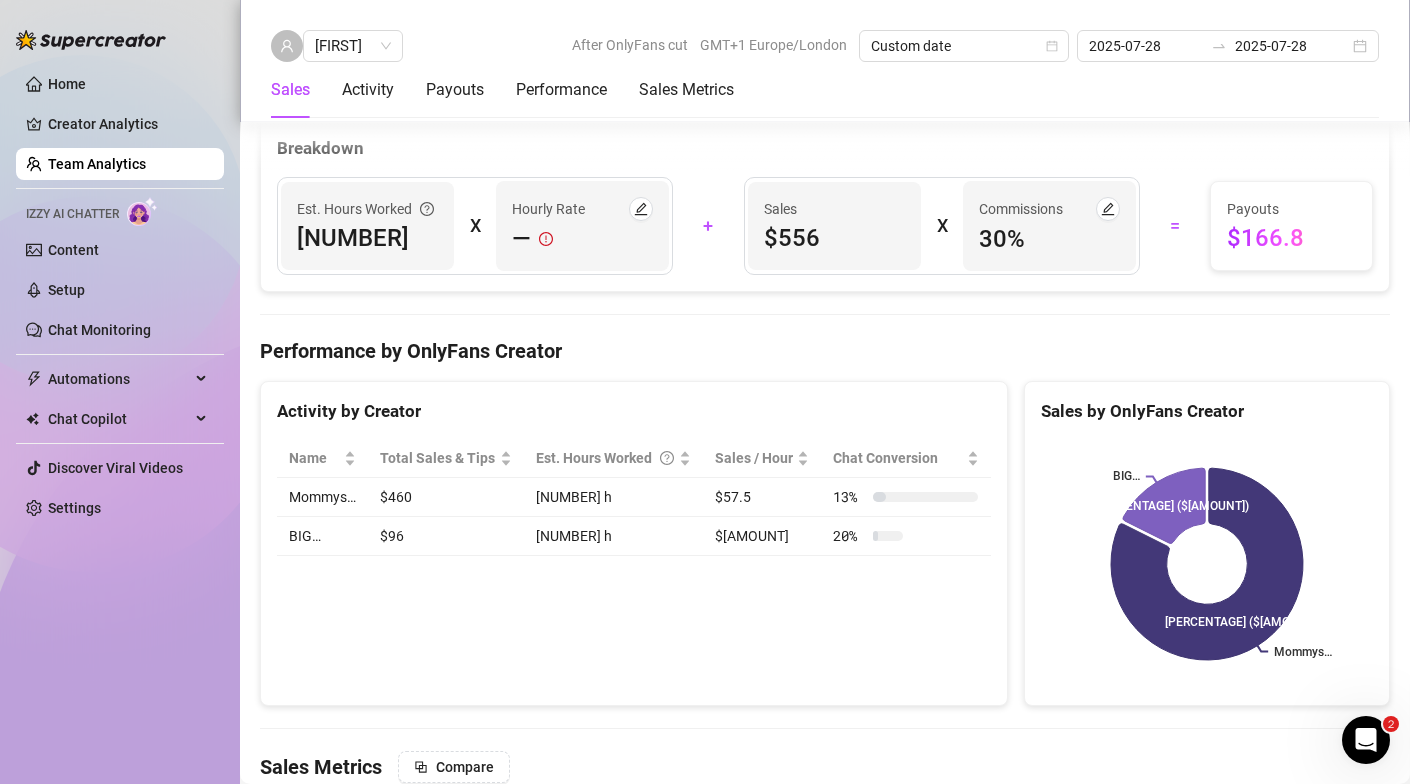 scroll, scrollTop: 2622, scrollLeft: 0, axis: vertical 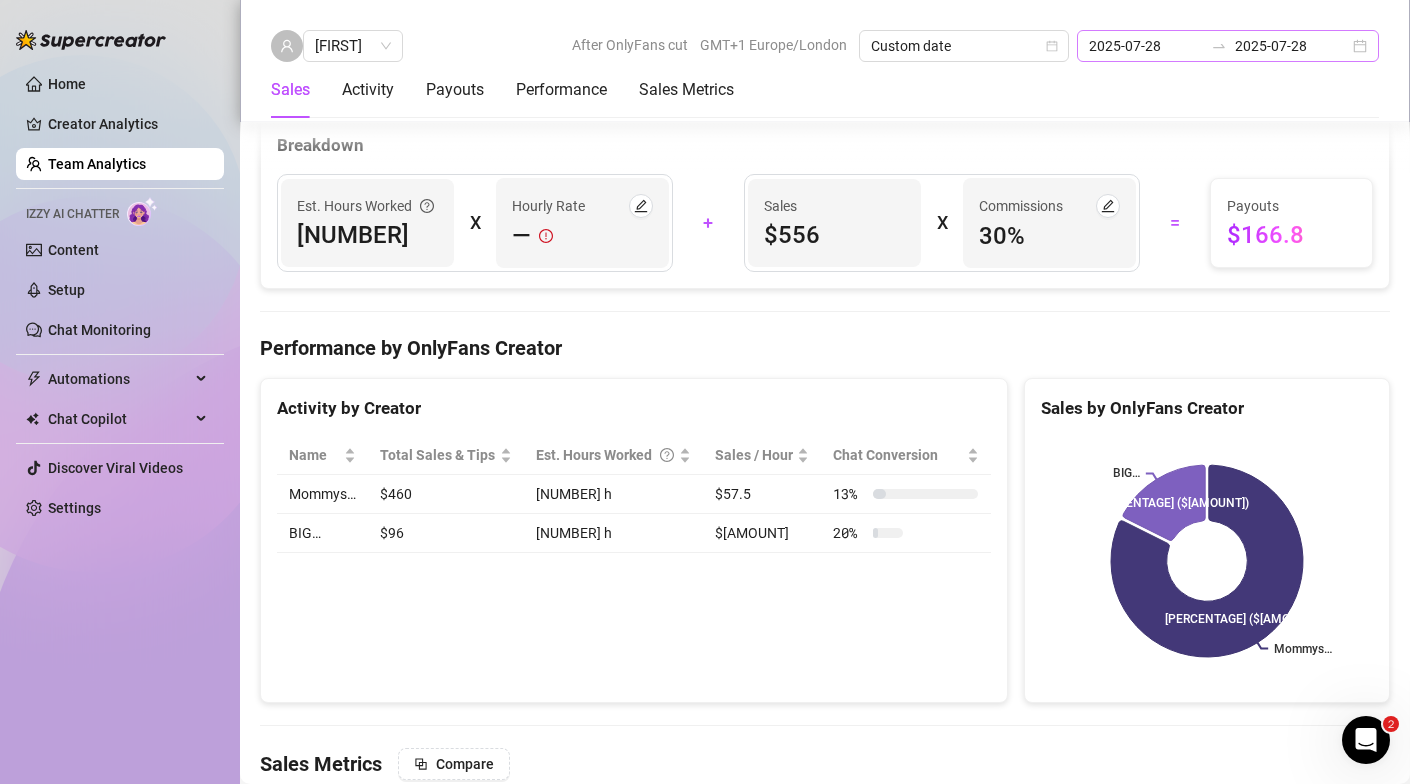 click on "[YYYY]-[MM]-[DD] [YYYY]-[MM]-[DD]" at bounding box center (1228, 46) 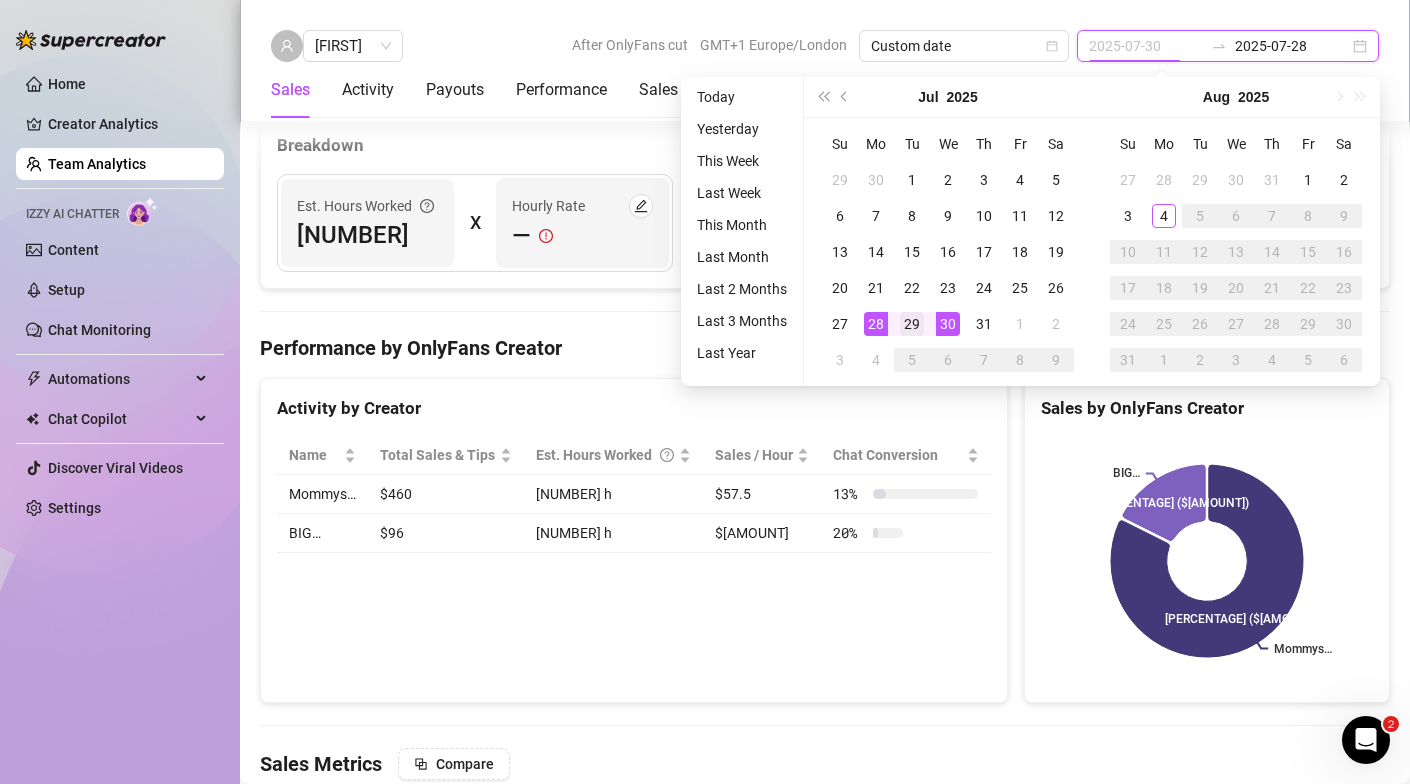 type on "2025-07-29" 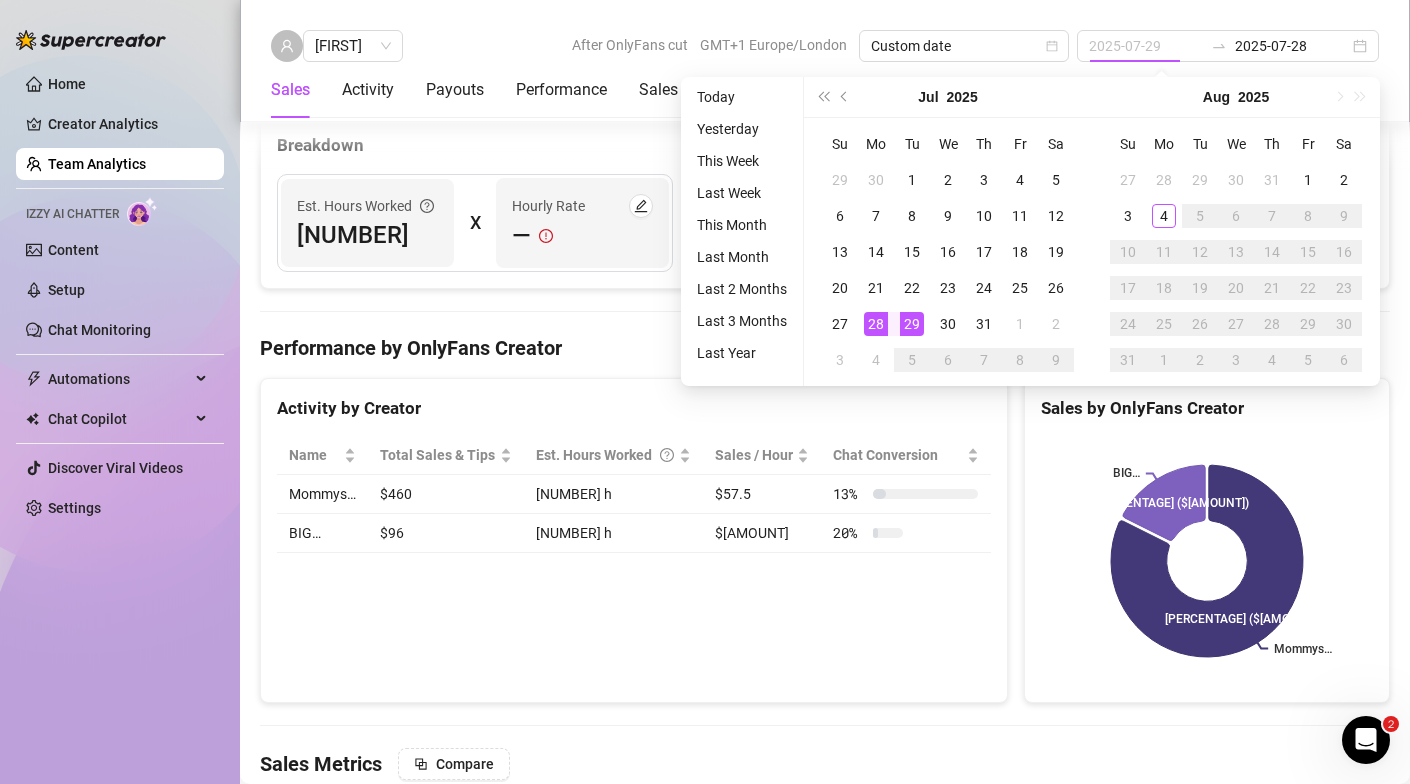 click on "29" at bounding box center [912, 324] 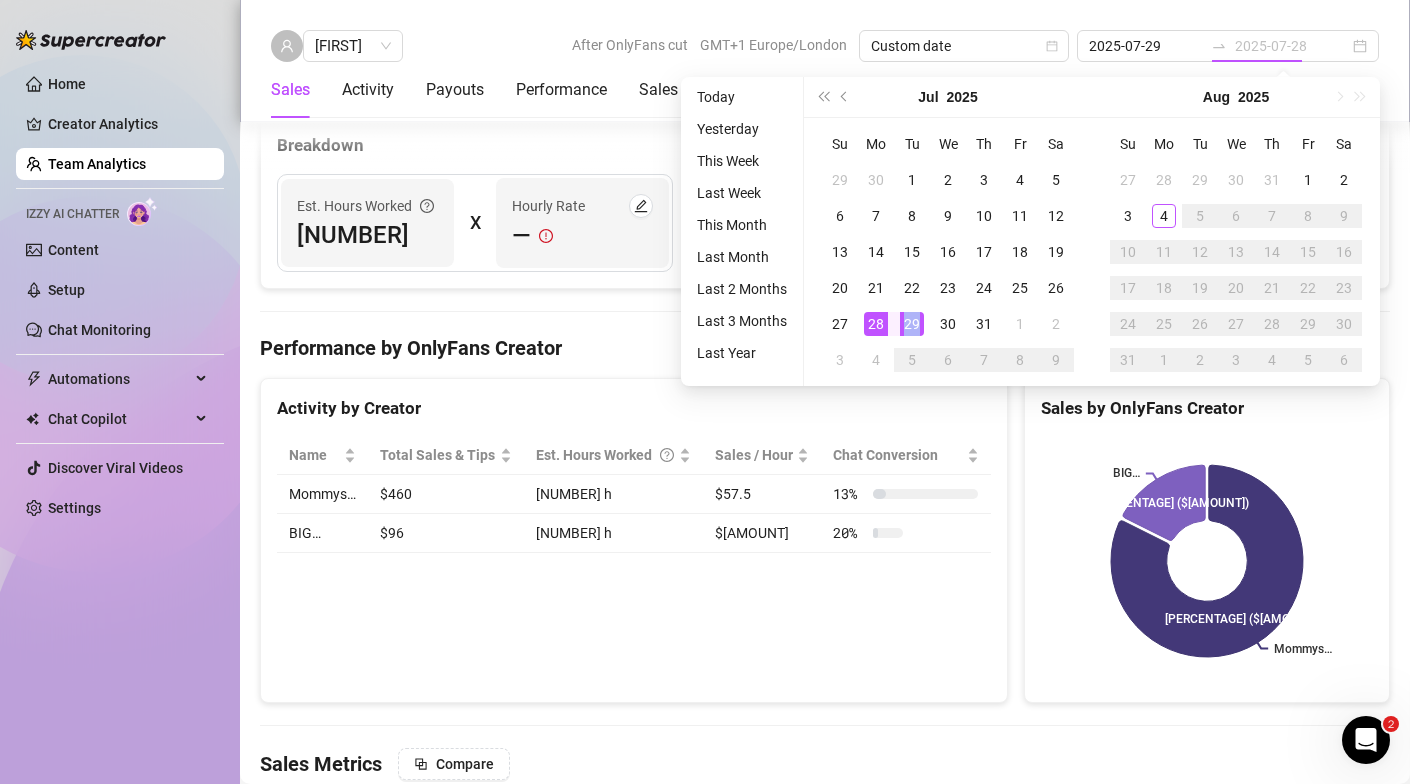 click on "29" at bounding box center [912, 324] 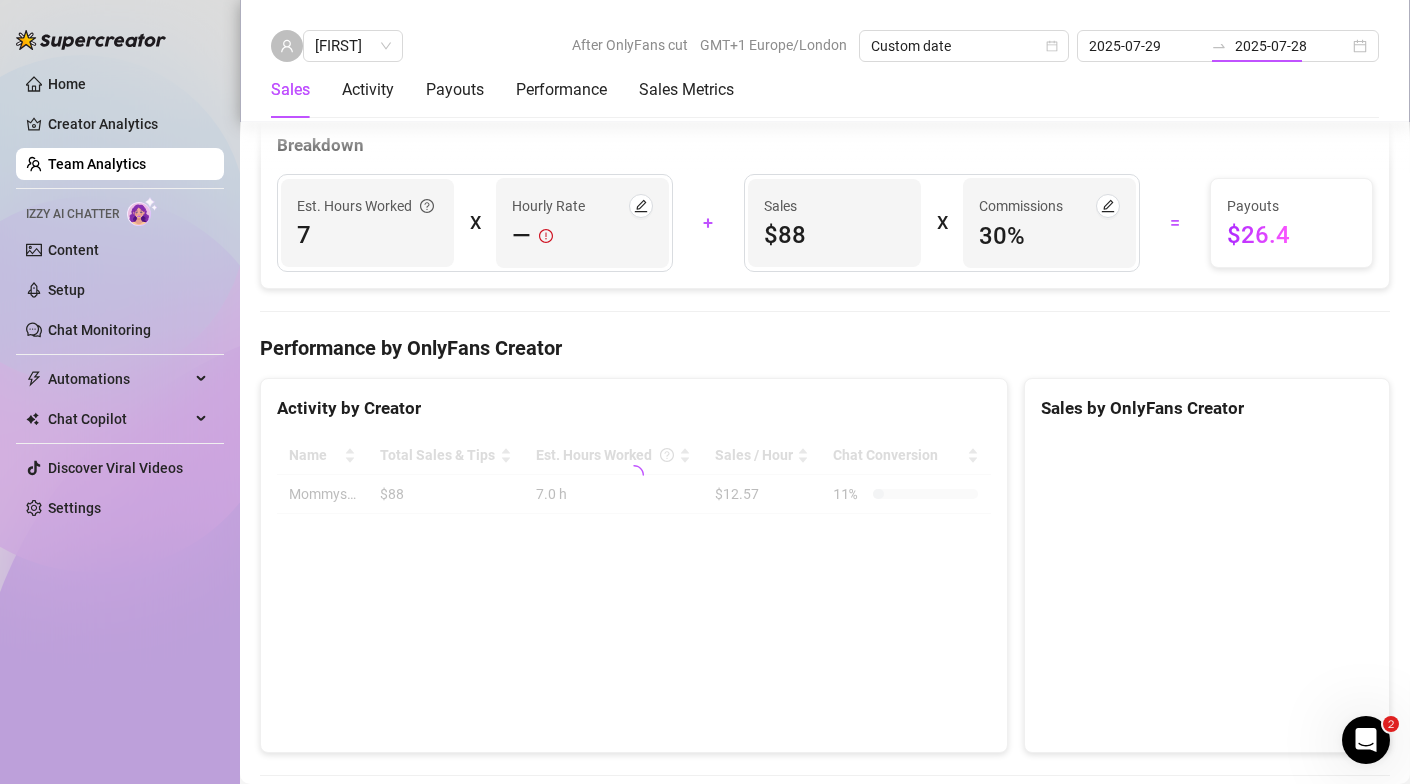 type on "2025-07-29" 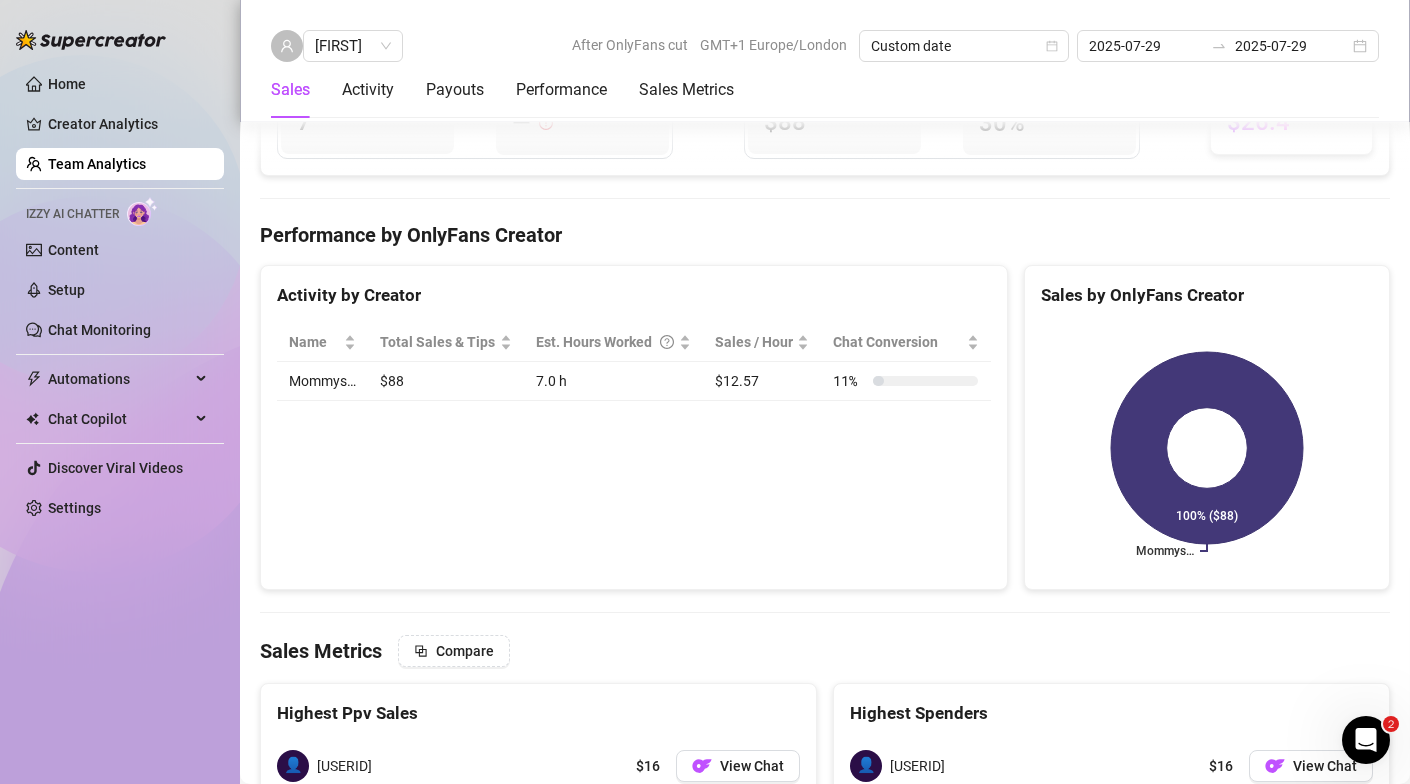 scroll, scrollTop: 2731, scrollLeft: 0, axis: vertical 